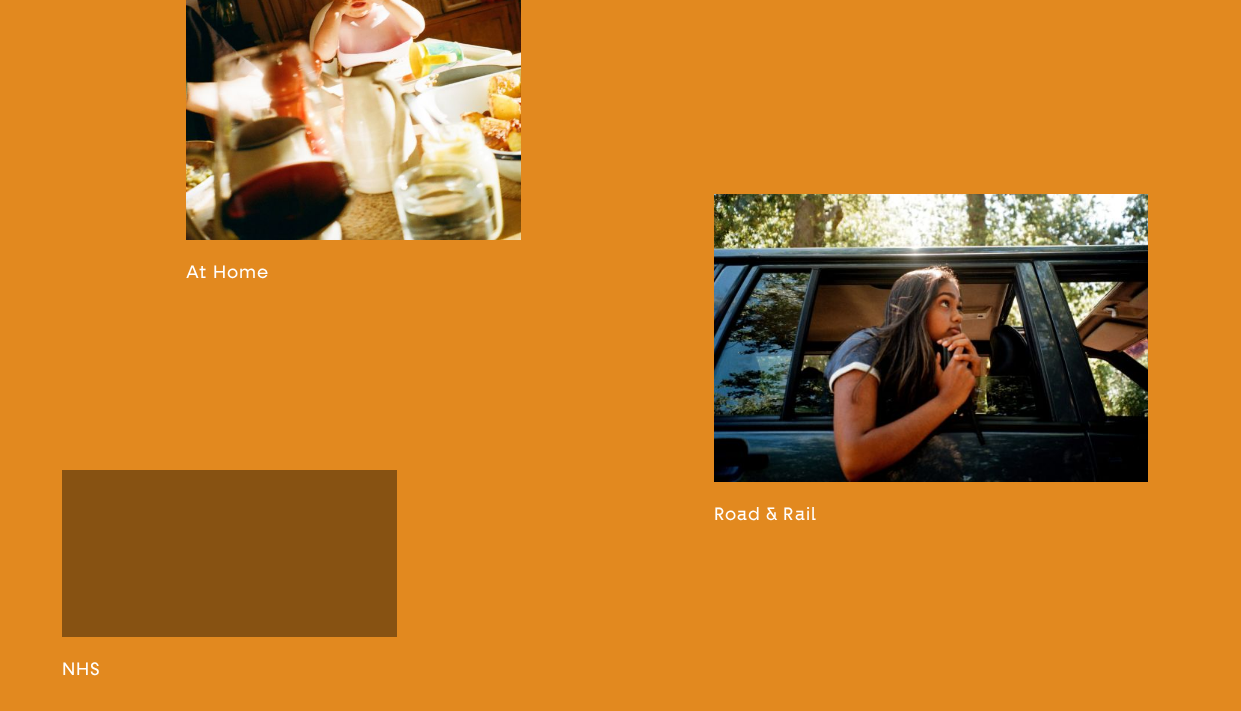 scroll, scrollTop: 2157, scrollLeft: 0, axis: vertical 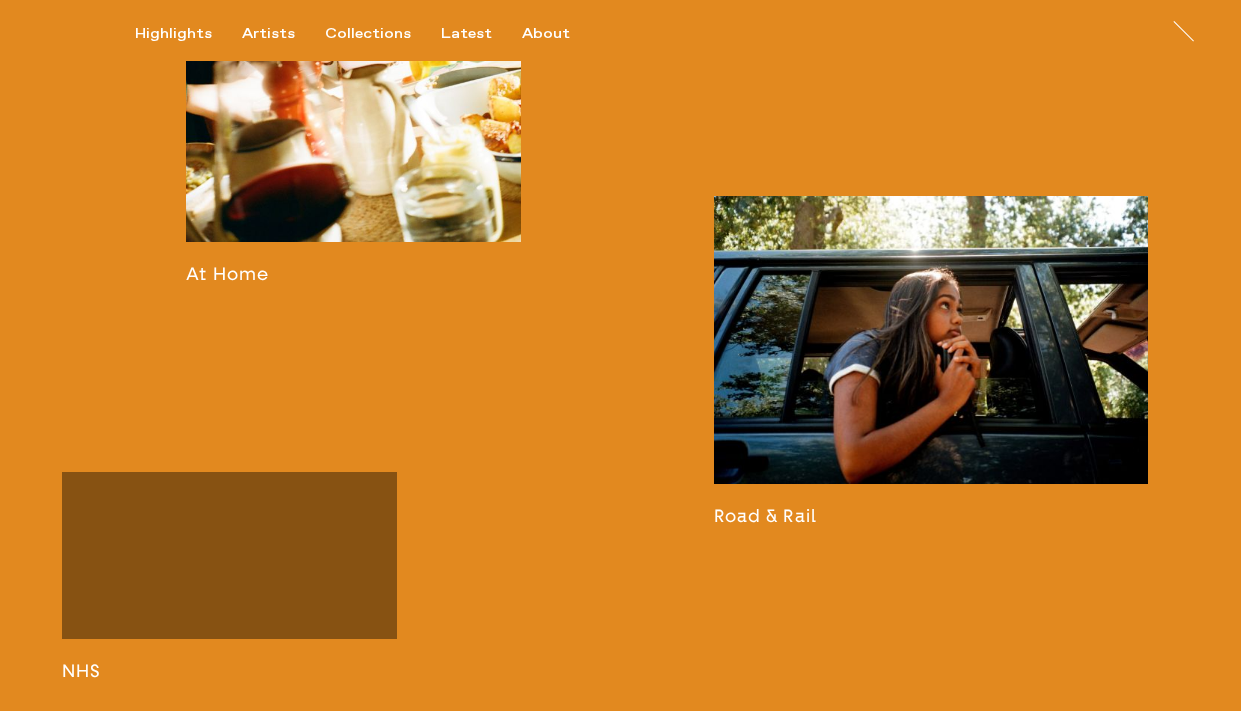 click at bounding box center (353, 11) 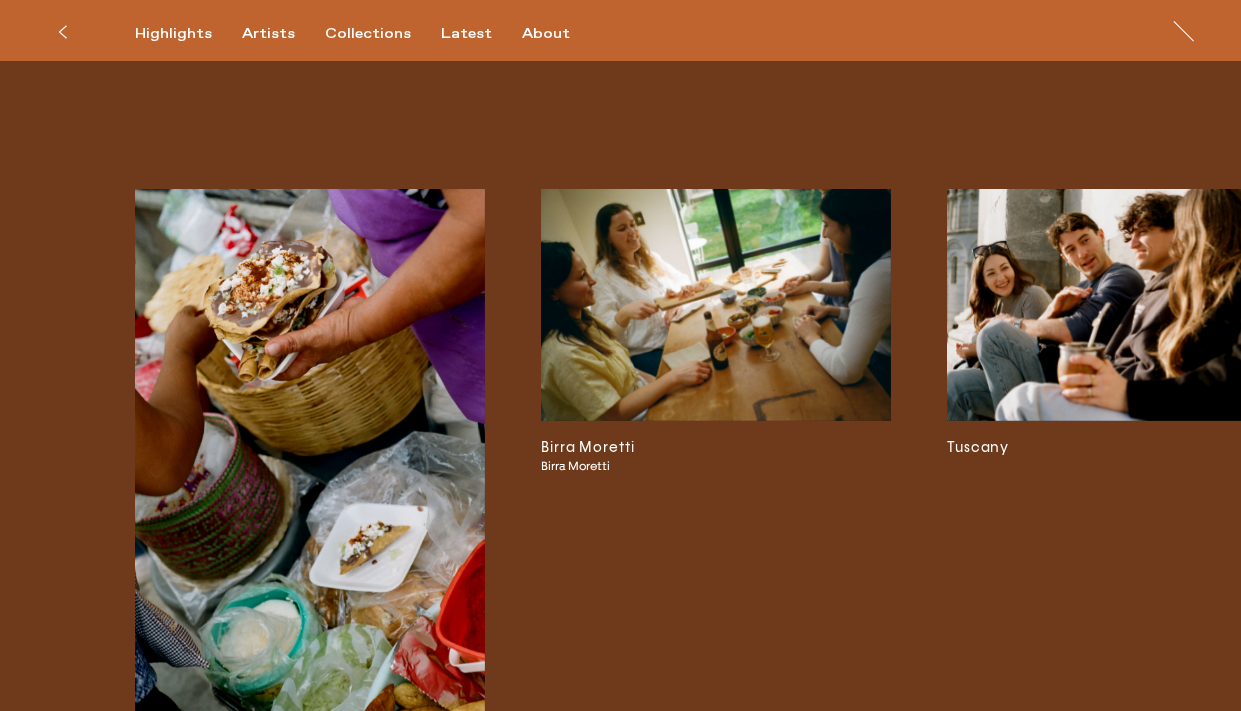 scroll, scrollTop: 8811, scrollLeft: 0, axis: vertical 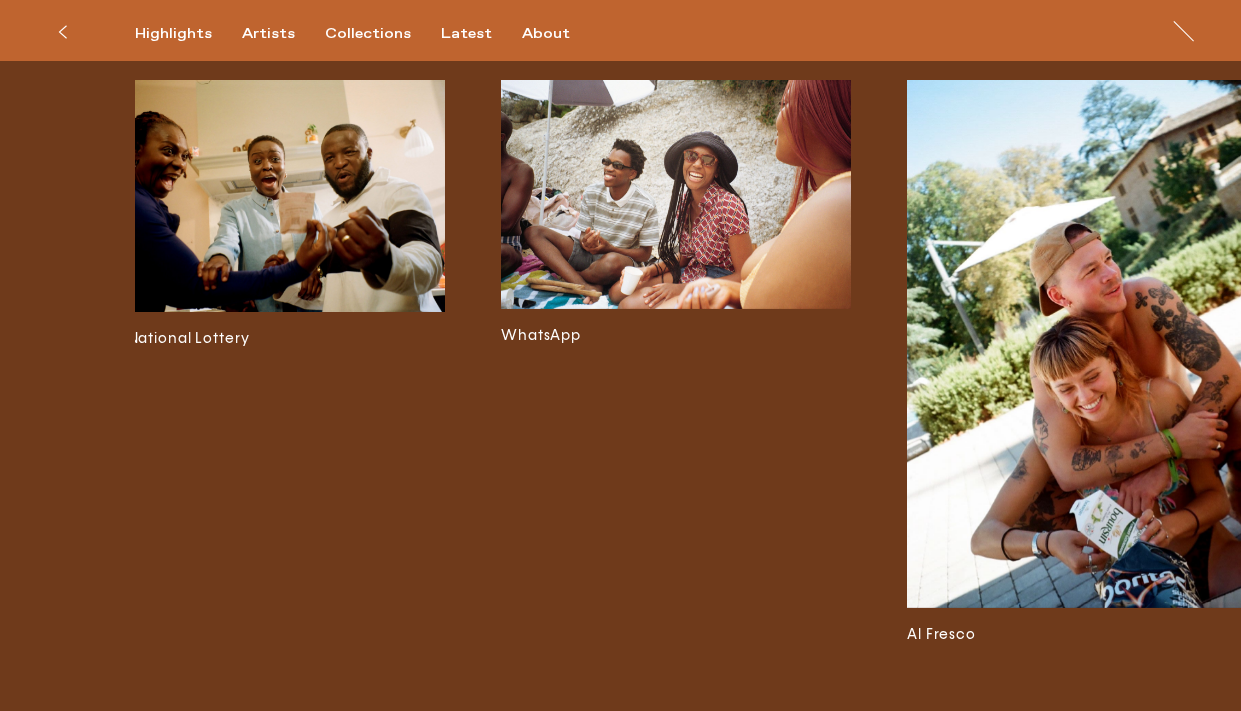 click at bounding box center (676, 194) 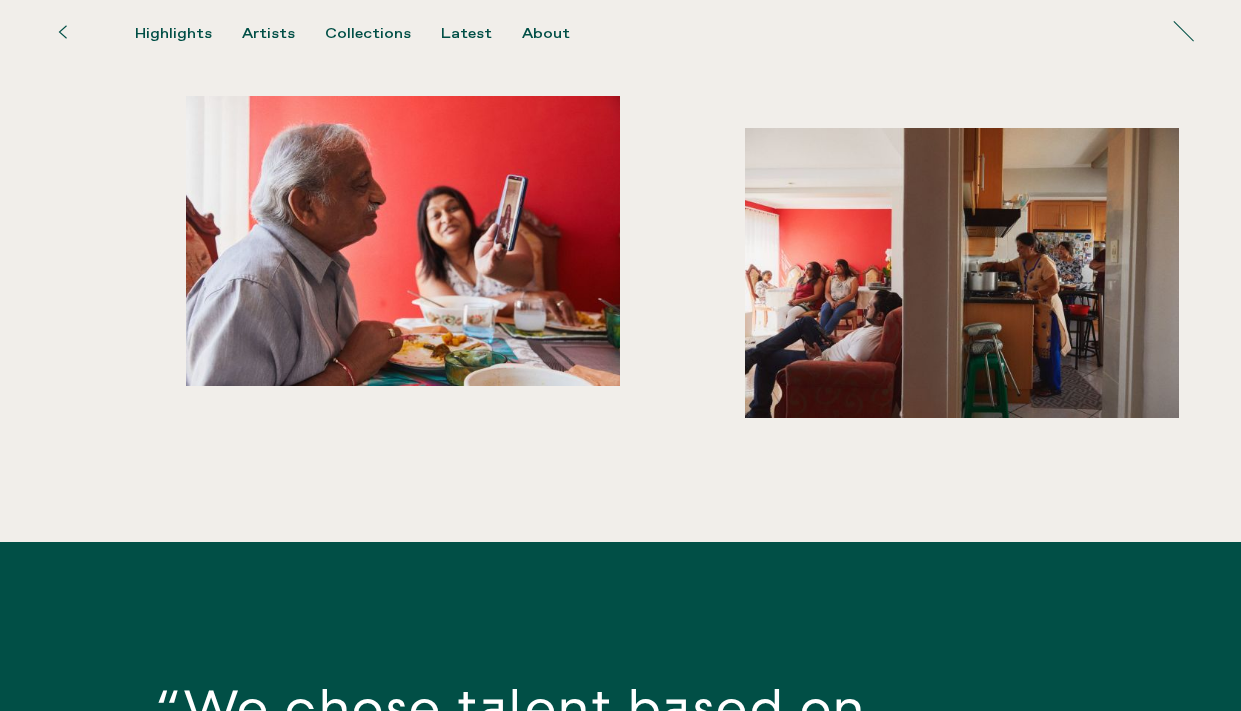 scroll, scrollTop: 1355, scrollLeft: 0, axis: vertical 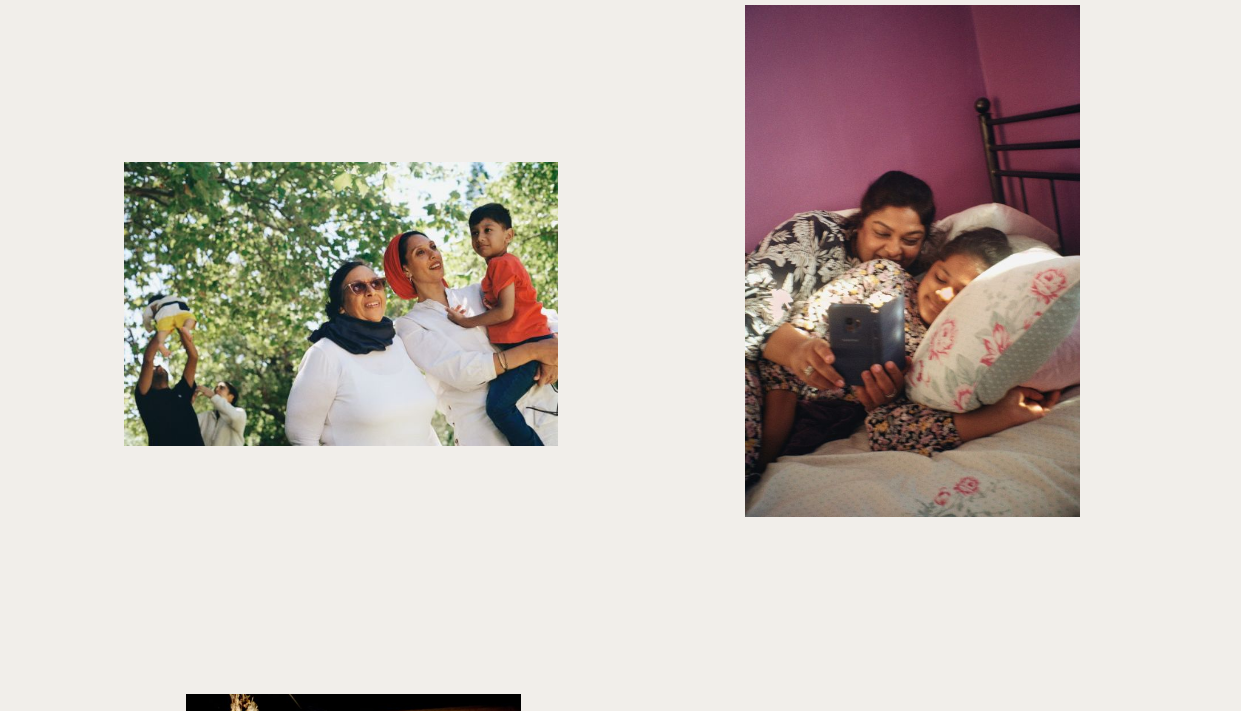 click at bounding box center (912, 261) 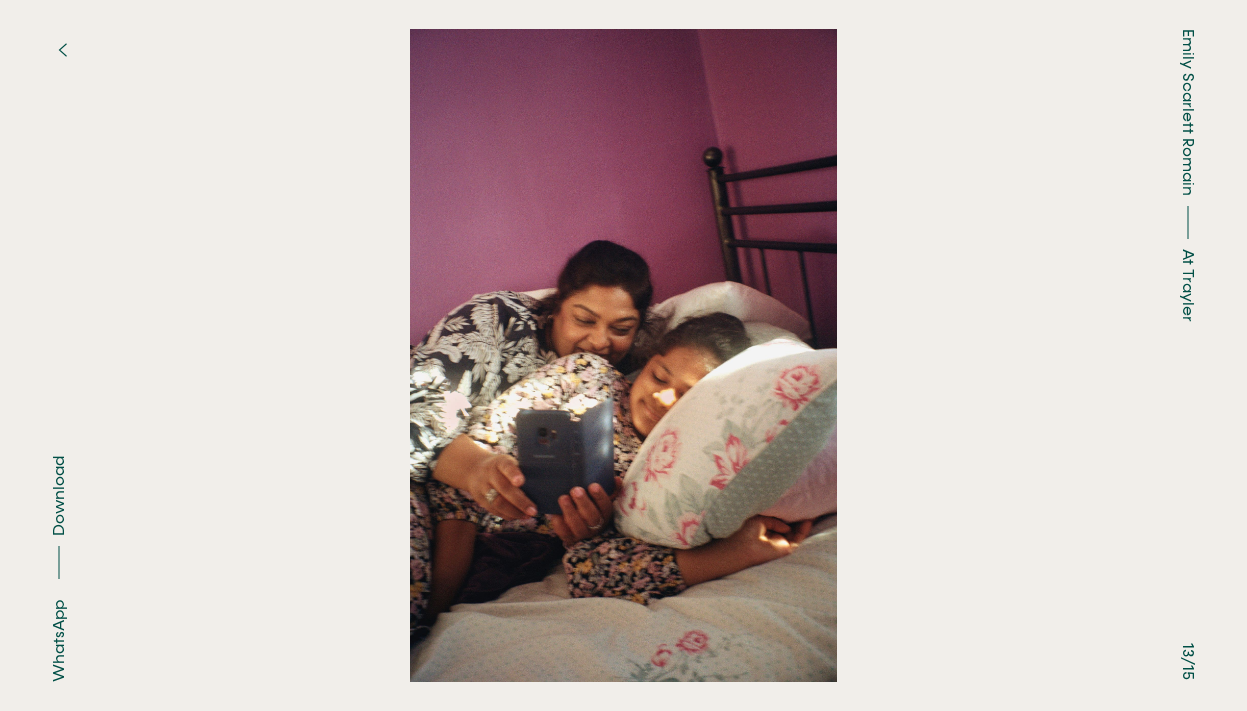 click at bounding box center [936, 178] 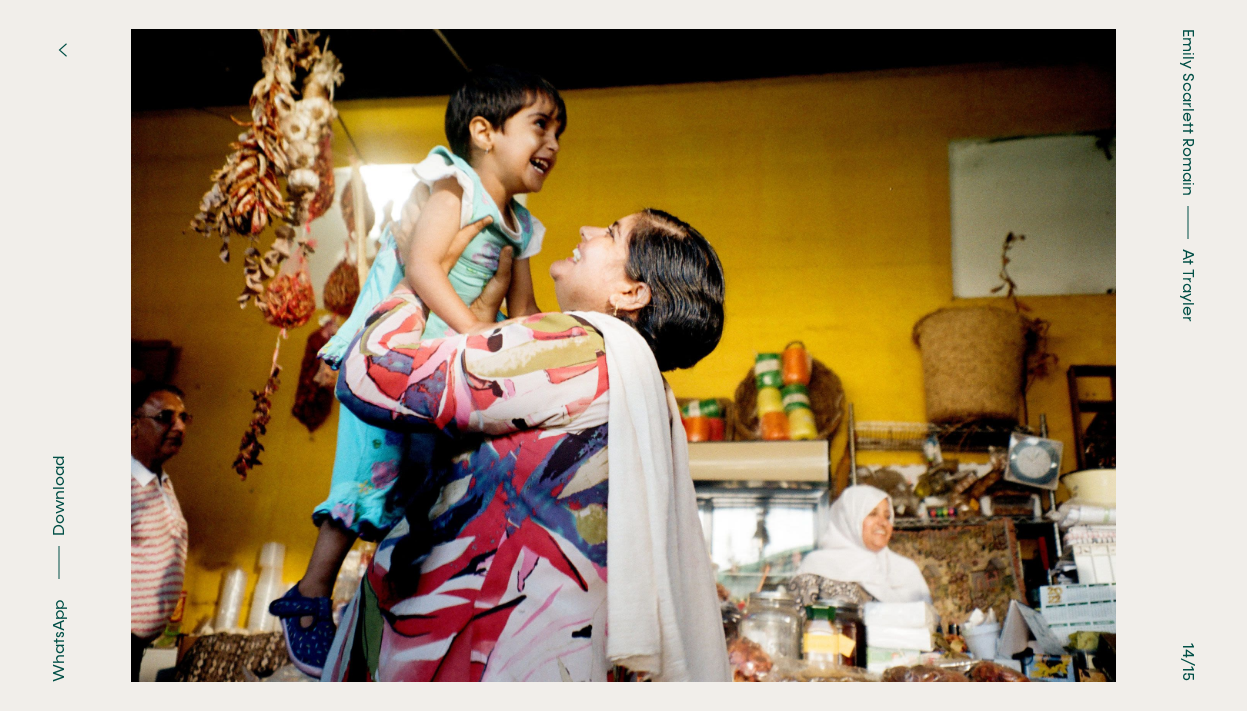click at bounding box center [62, 50] 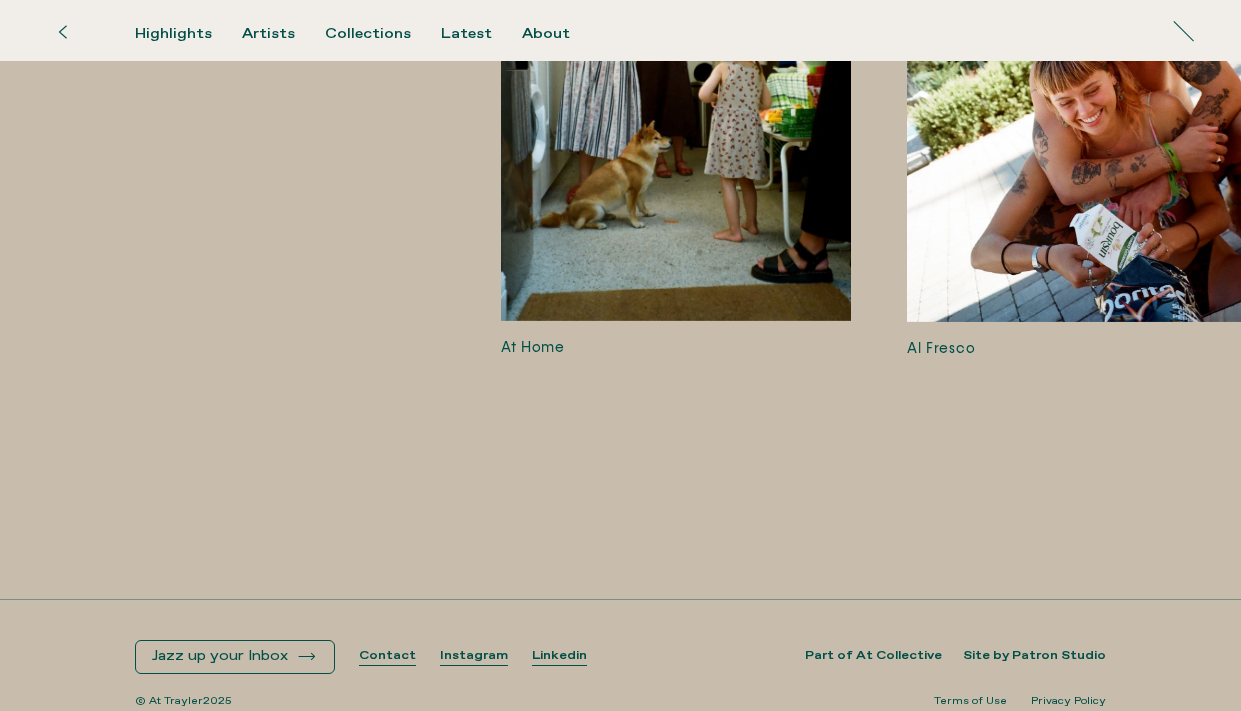 scroll, scrollTop: 8906, scrollLeft: 0, axis: vertical 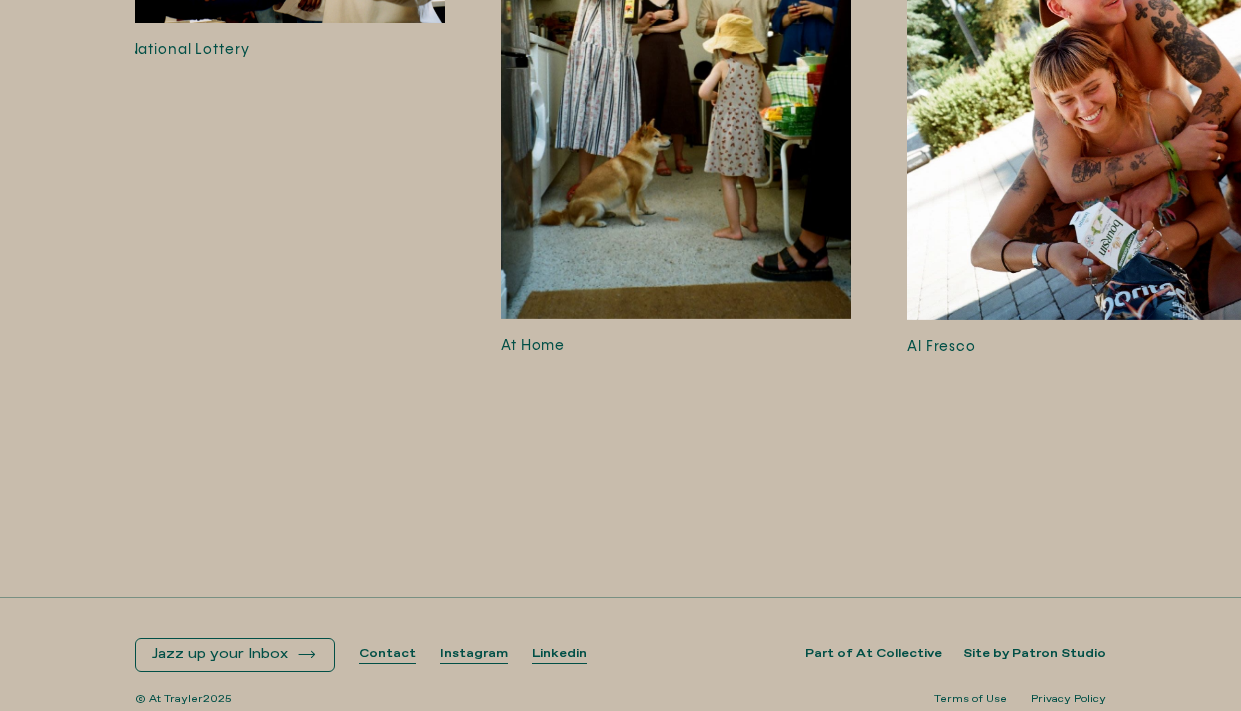 click at bounding box center [676, 55] 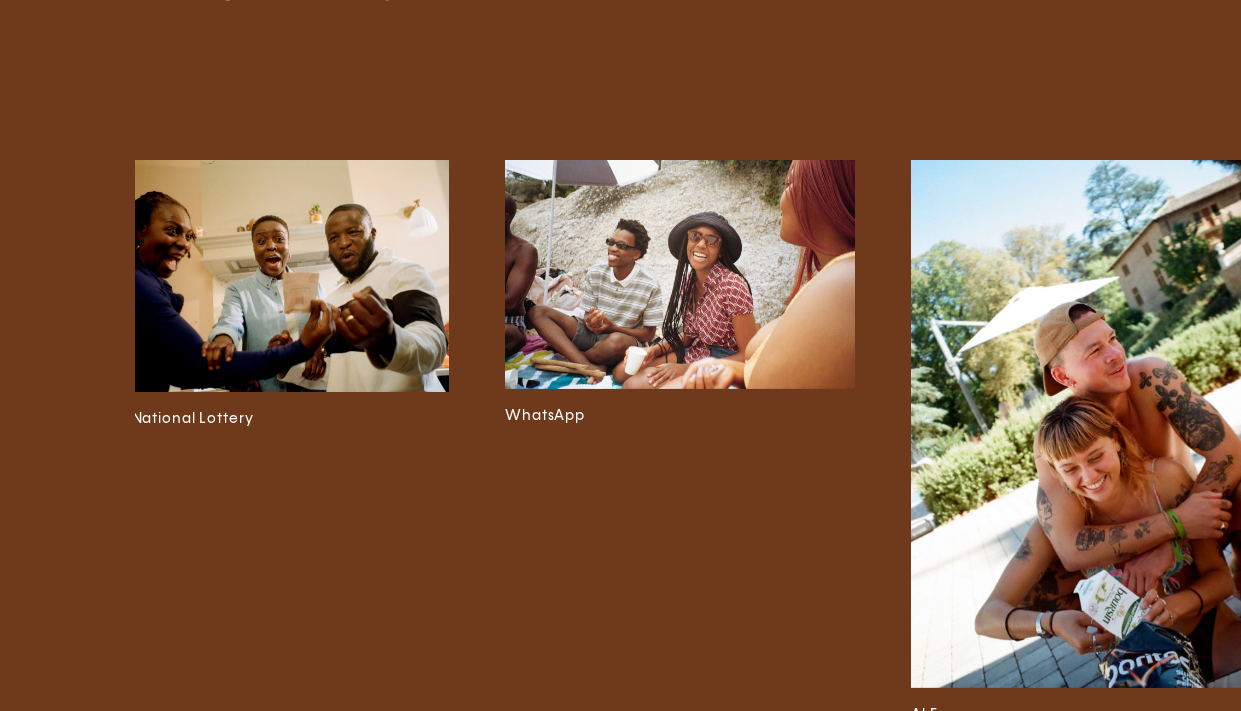 scroll, scrollTop: 8852, scrollLeft: 0, axis: vertical 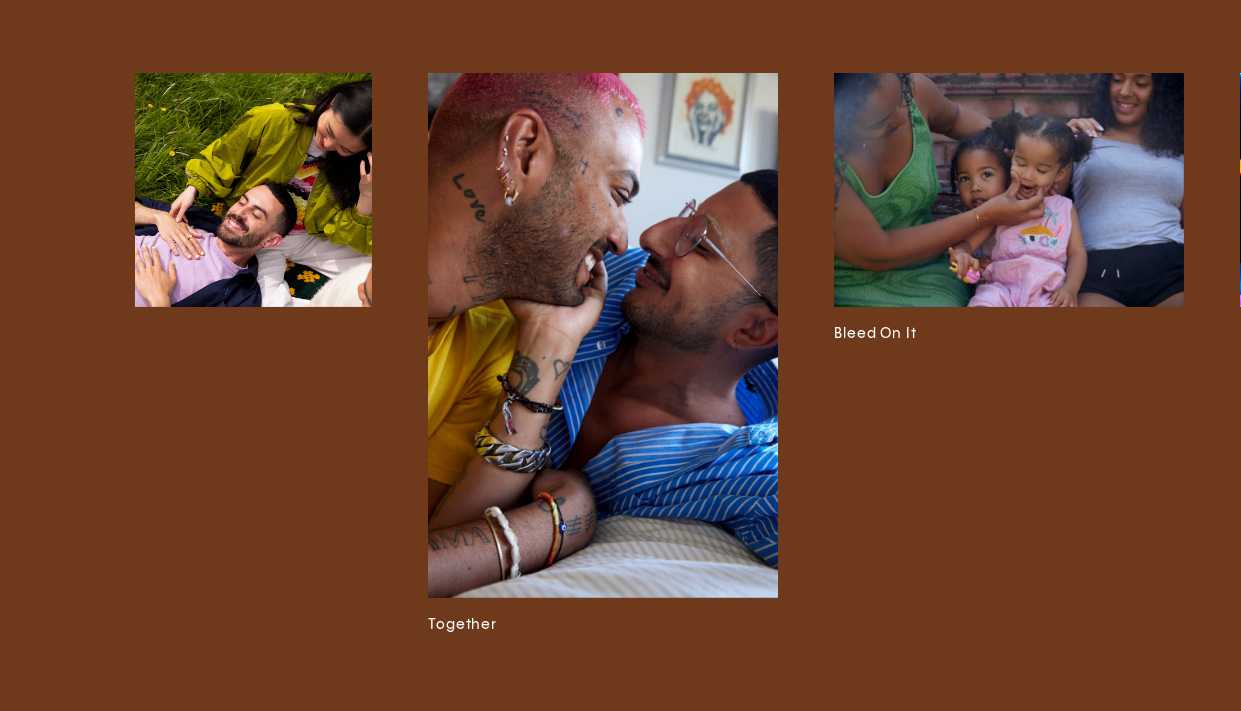 click at bounding box center [603, 335] 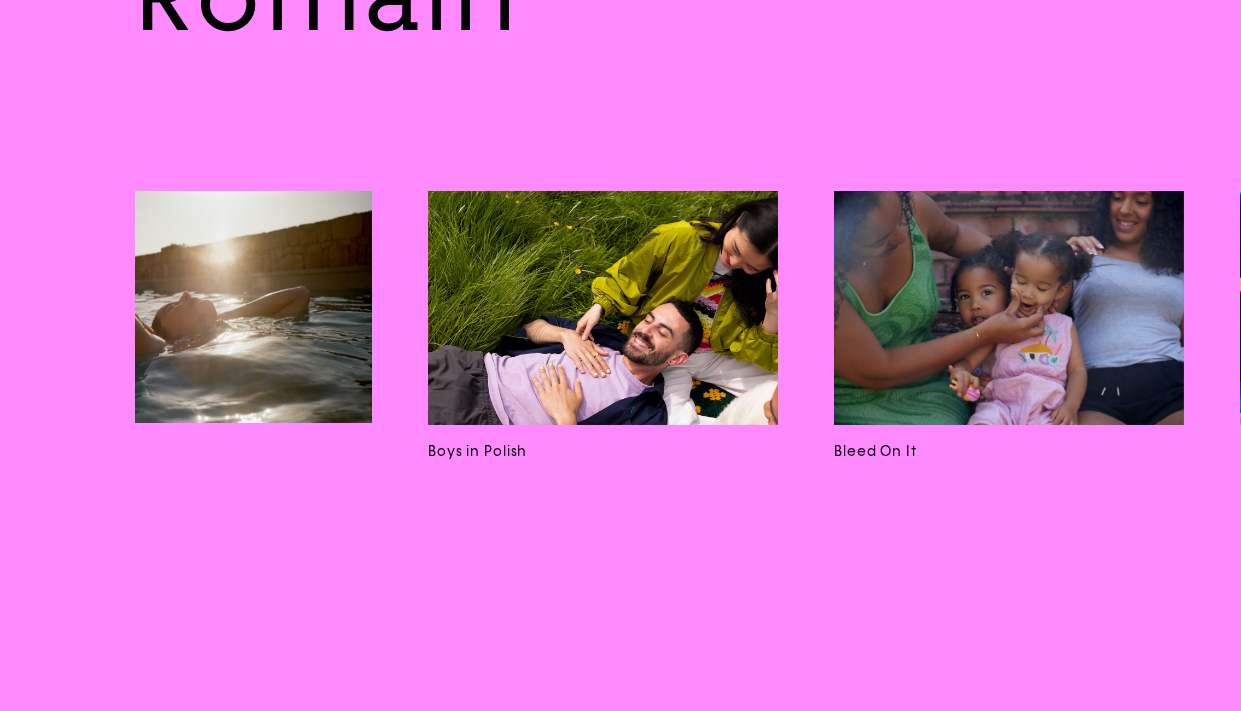scroll, scrollTop: 2945, scrollLeft: 0, axis: vertical 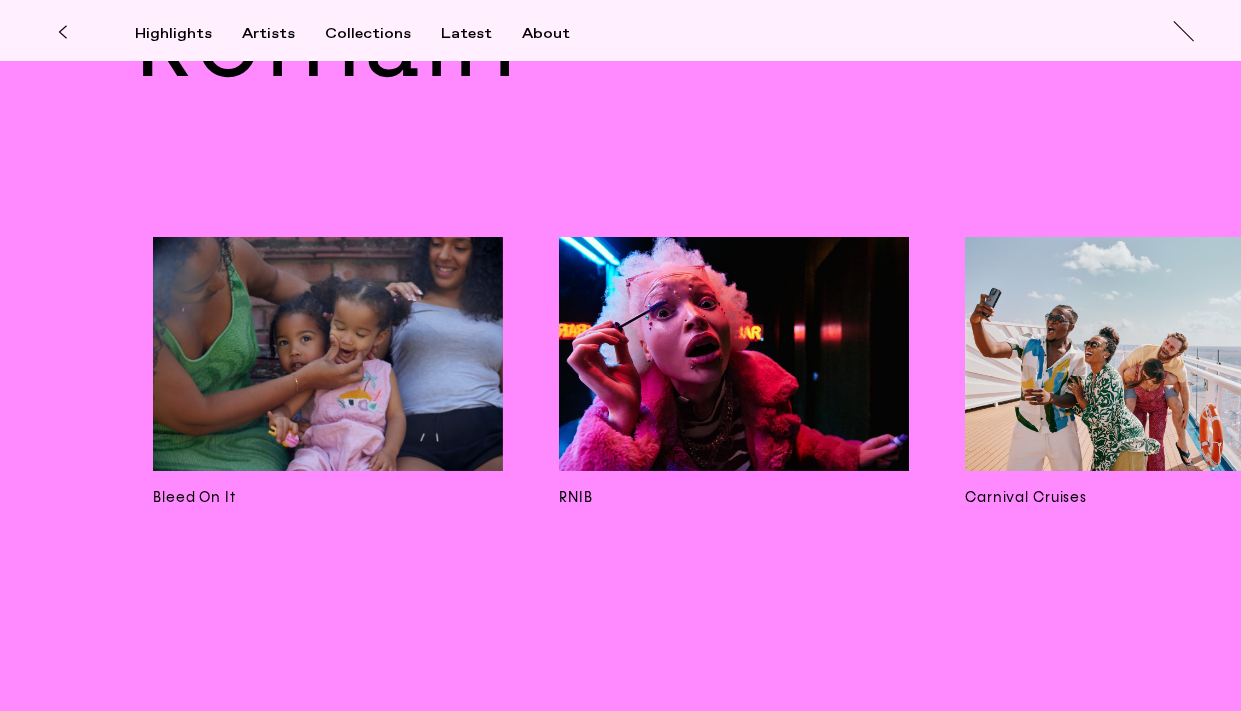 click at bounding box center (328, 353) 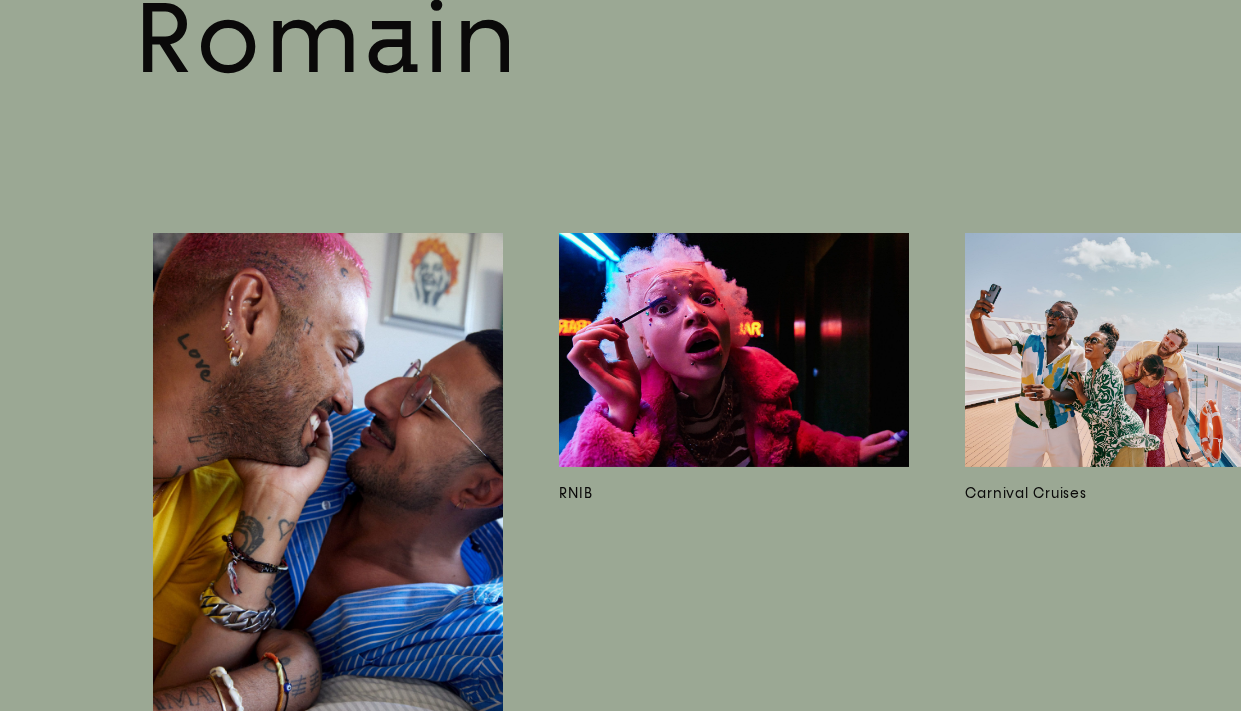 scroll, scrollTop: 2935, scrollLeft: 0, axis: vertical 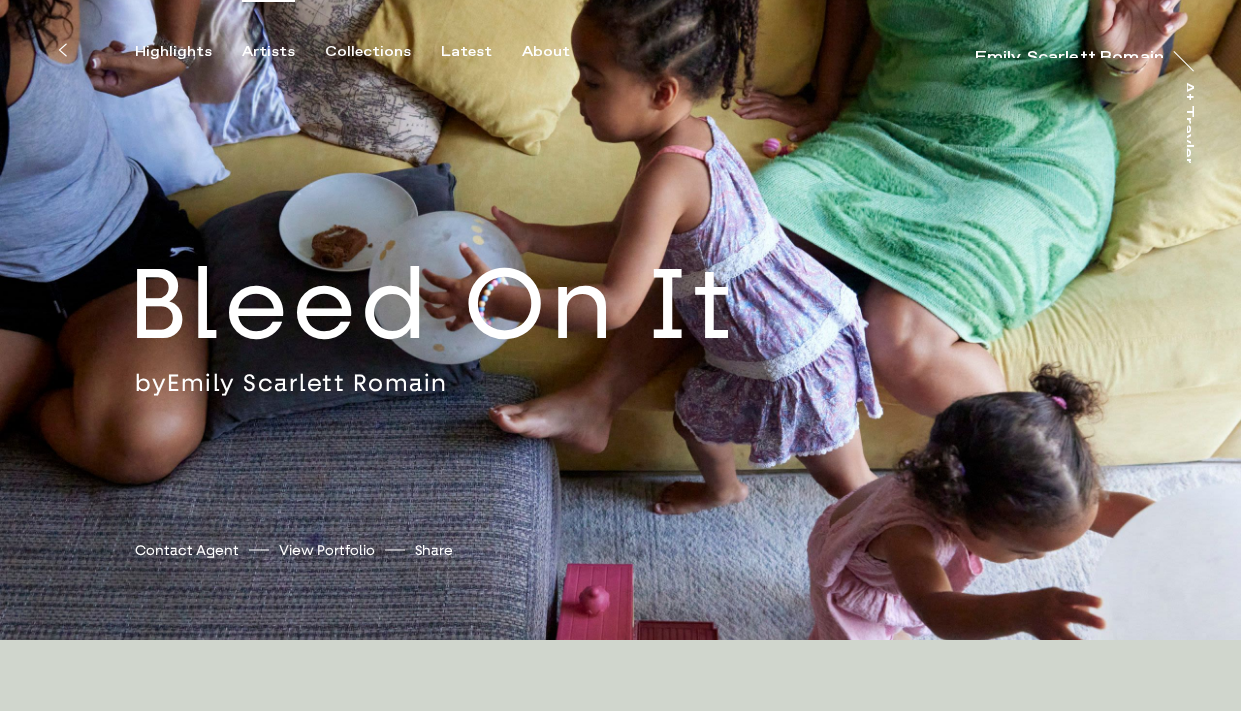 click on "Artists" at bounding box center (268, 52) 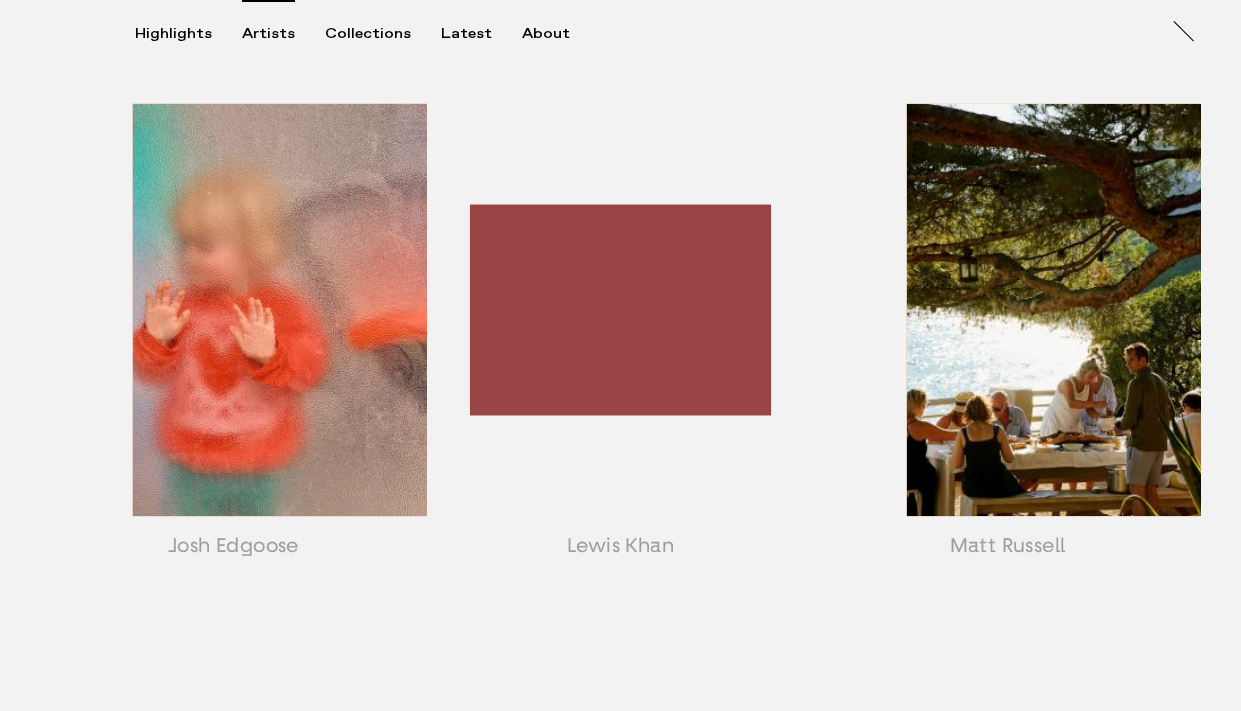 scroll, scrollTop: 1614, scrollLeft: 0, axis: vertical 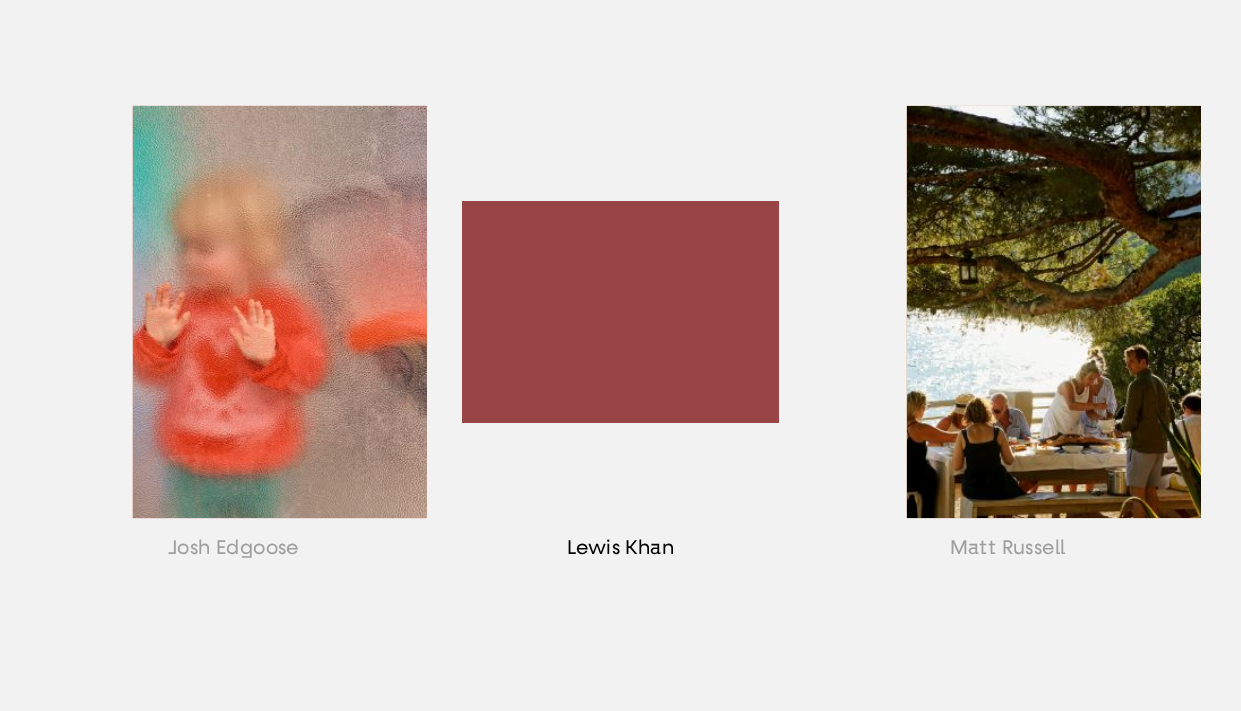 click at bounding box center [620, 337] 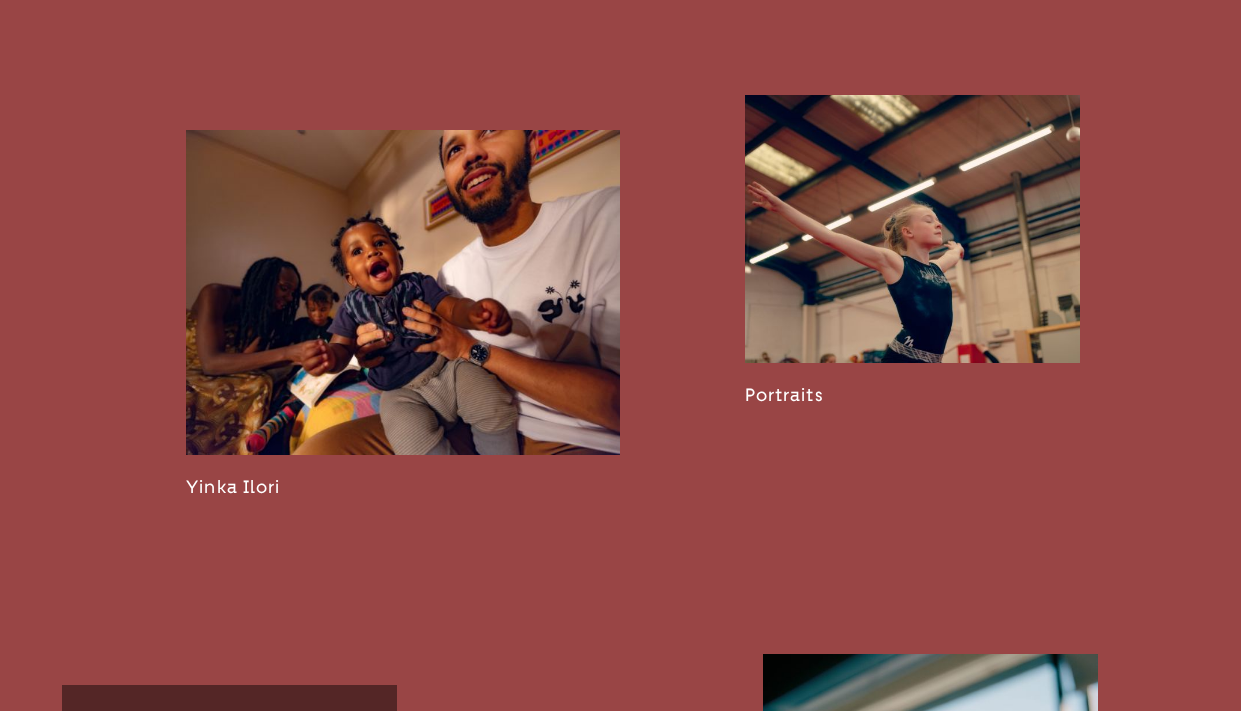 scroll, scrollTop: 2783, scrollLeft: 0, axis: vertical 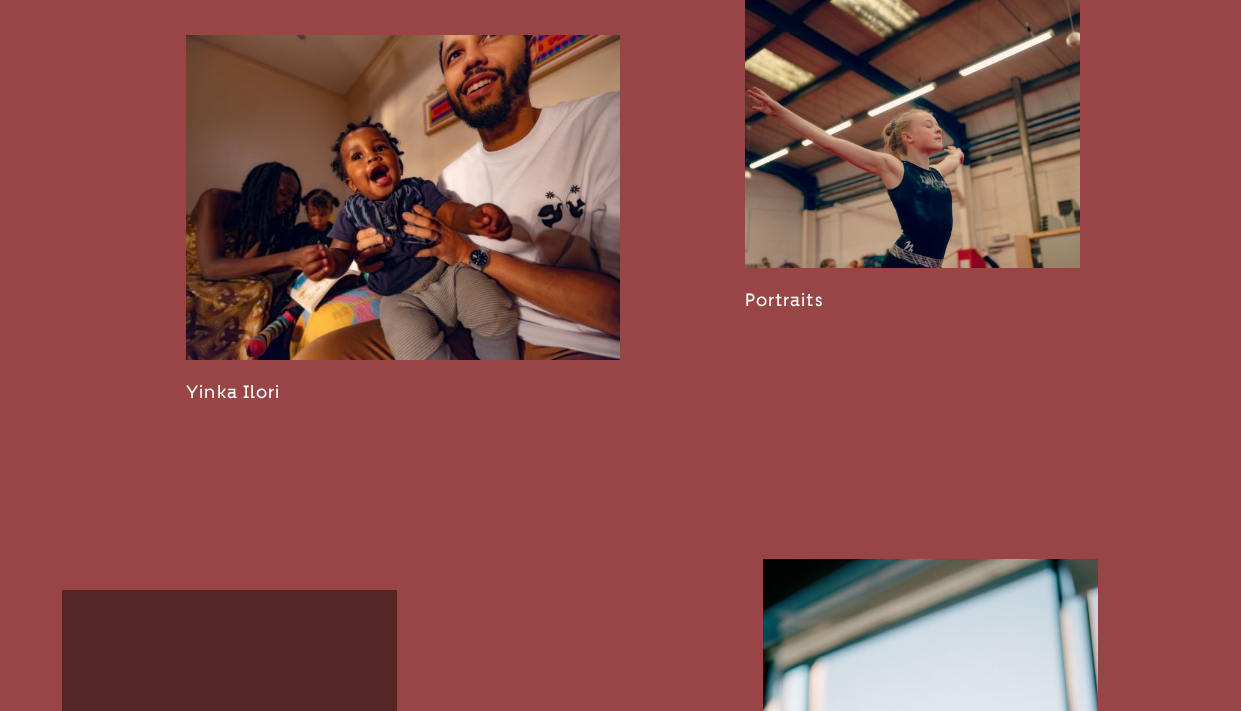 click at bounding box center (403, 219) 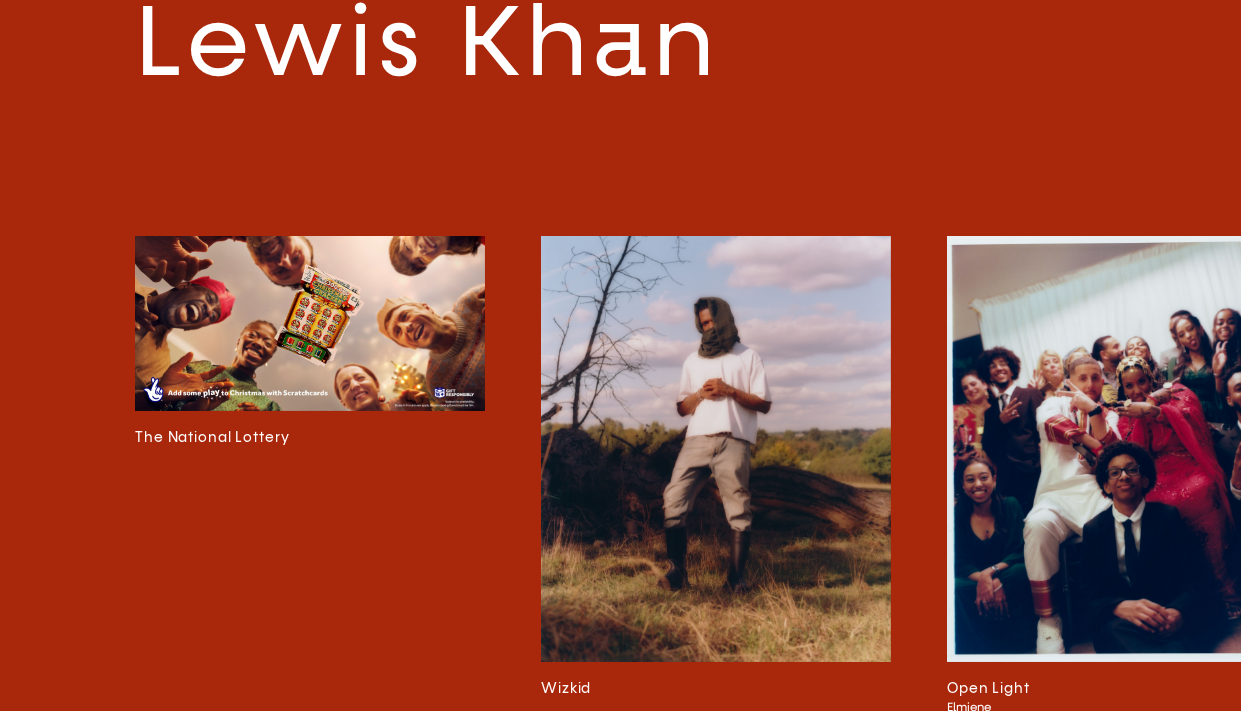 scroll, scrollTop: 3692, scrollLeft: 0, axis: vertical 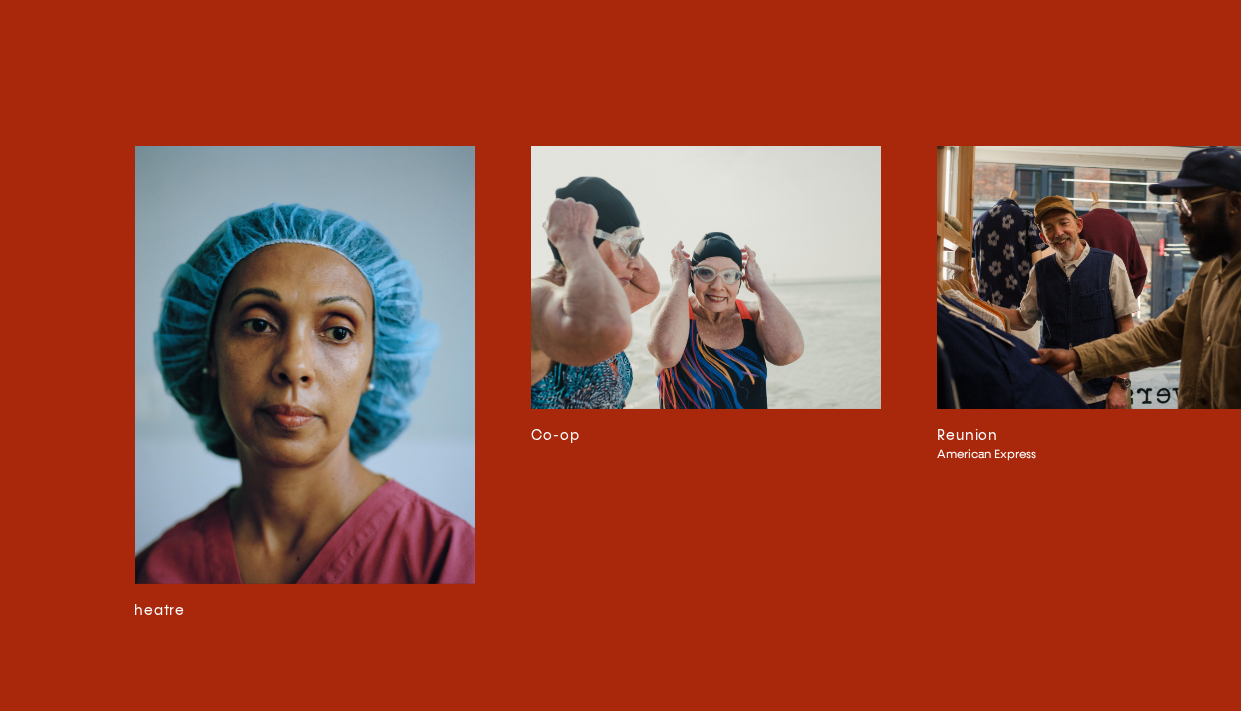 click at bounding box center (706, 277) 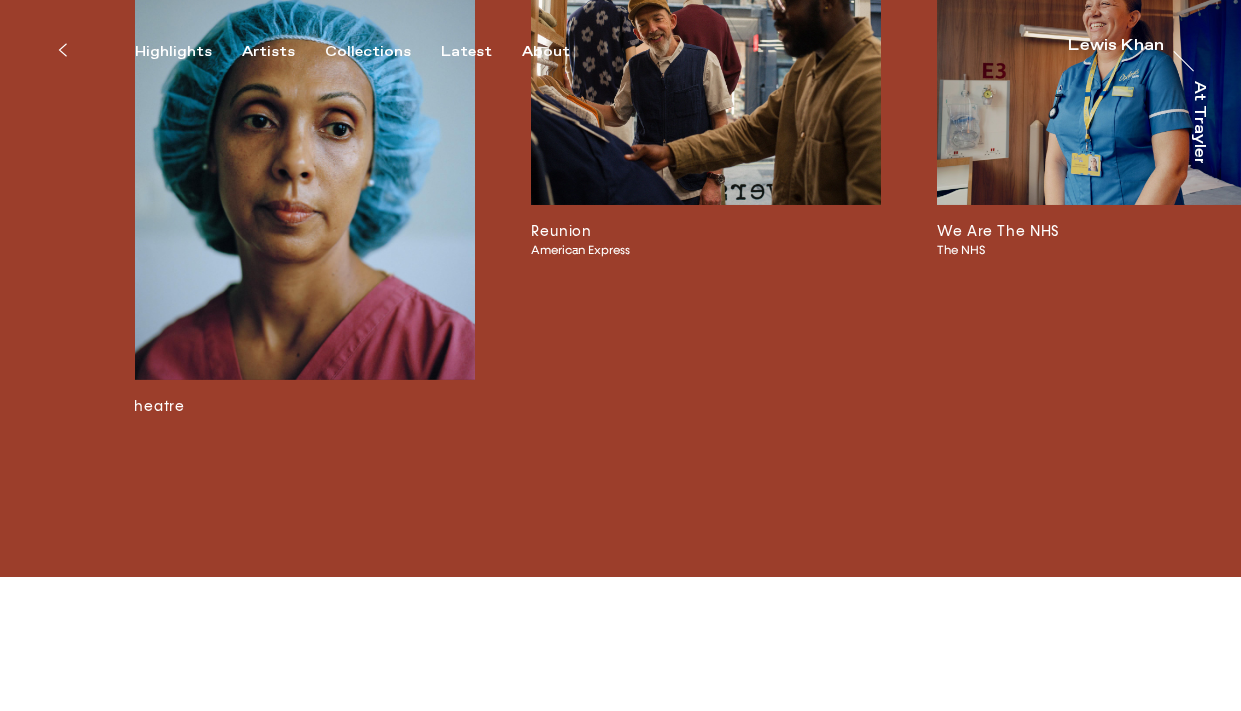 scroll, scrollTop: 0, scrollLeft: 0, axis: both 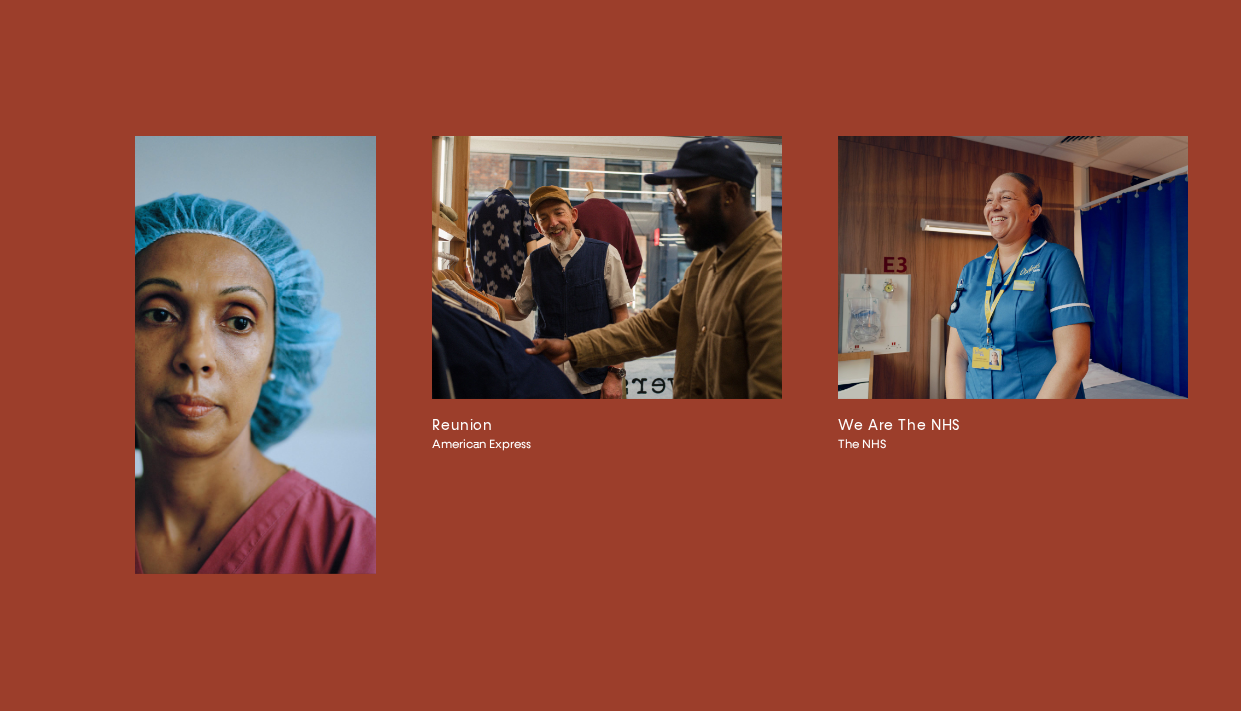 click at bounding box center [607, 267] 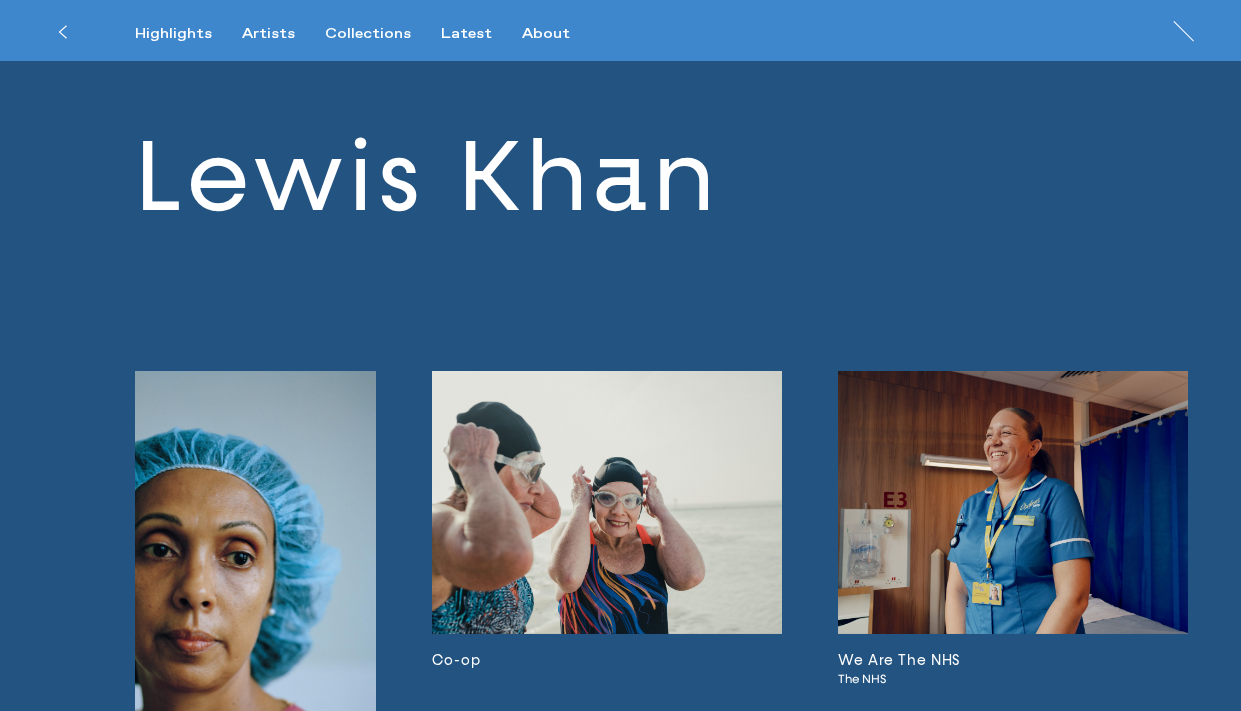 scroll, scrollTop: 3867, scrollLeft: 0, axis: vertical 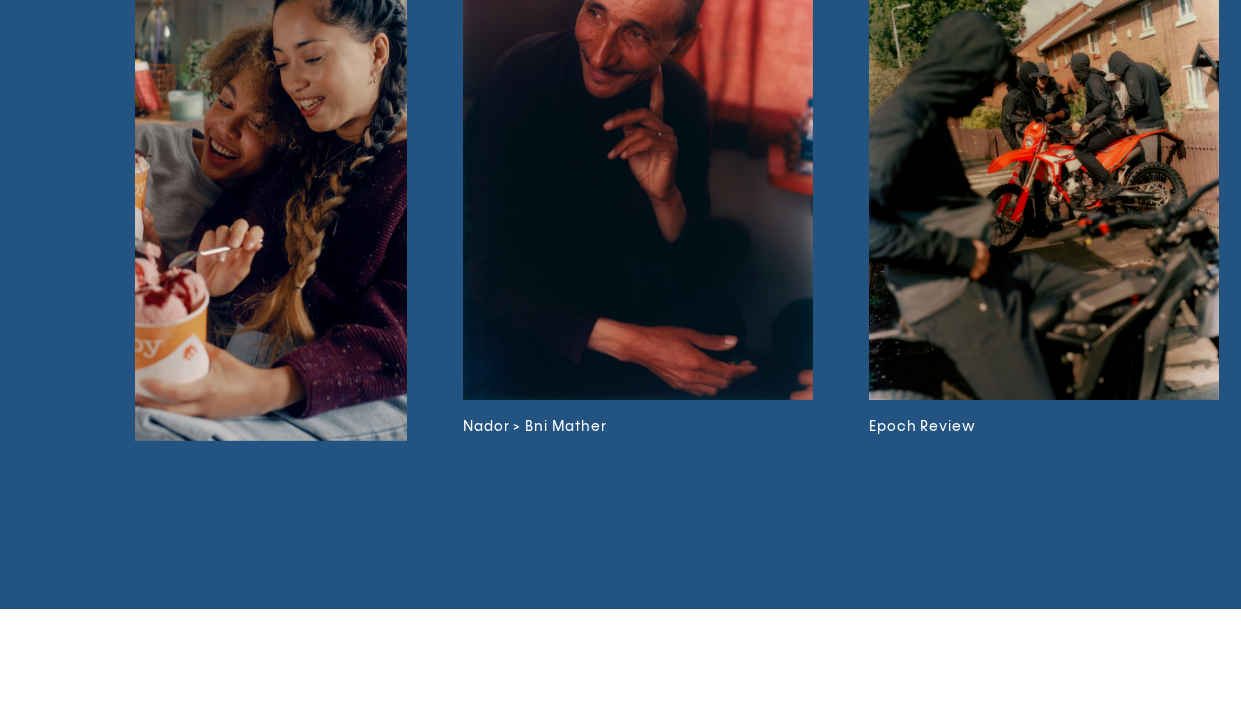click at bounding box center [638, 187] 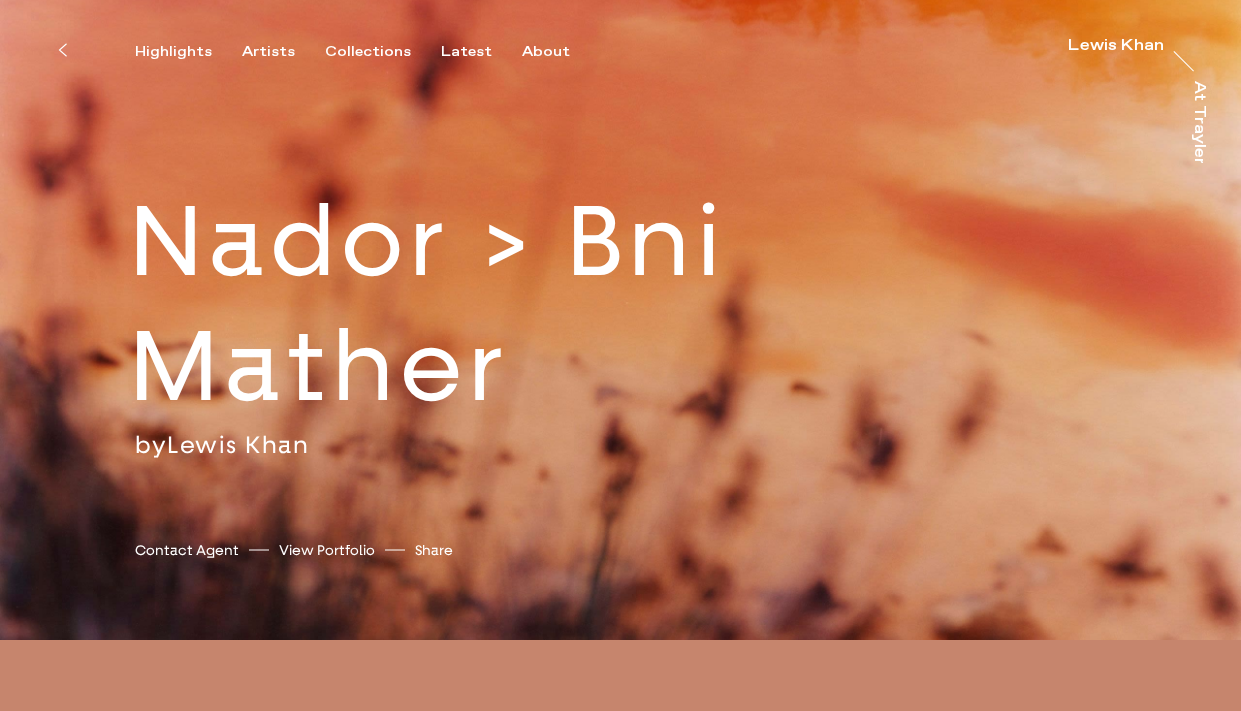 scroll, scrollTop: 0, scrollLeft: 5683, axis: horizontal 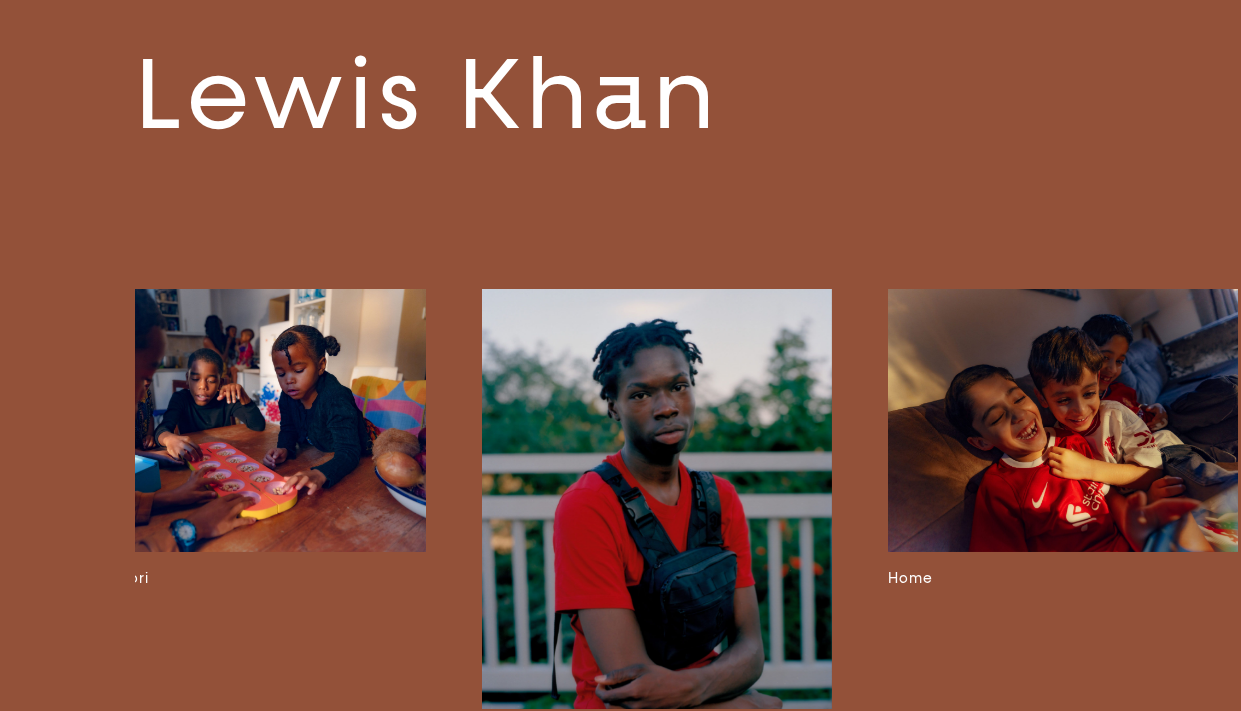 click at bounding box center [251, 420] 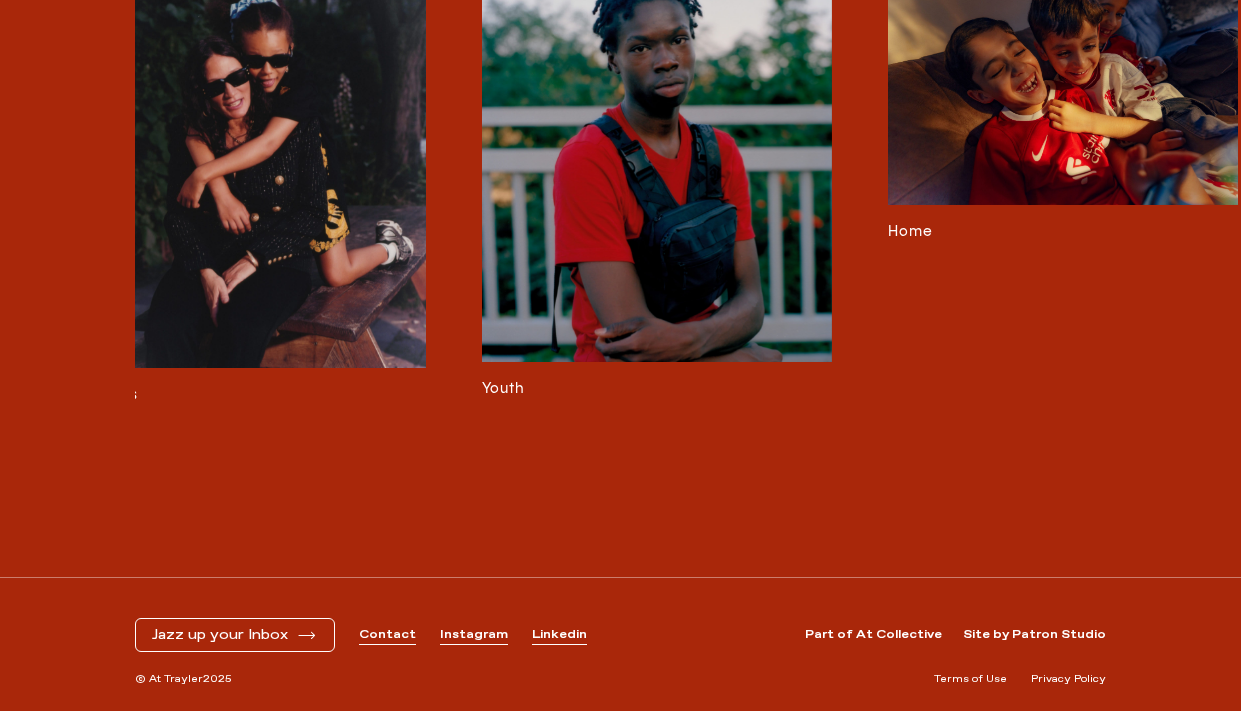 scroll, scrollTop: 3991, scrollLeft: 0, axis: vertical 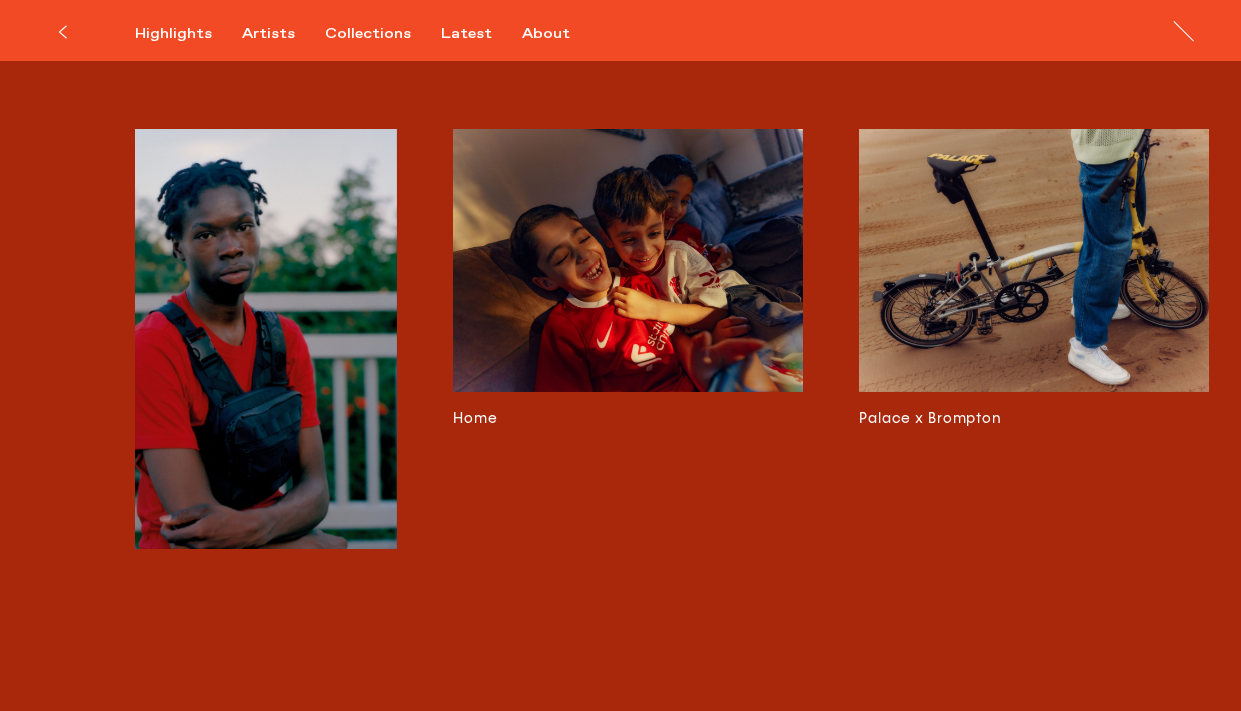click at bounding box center [628, 260] 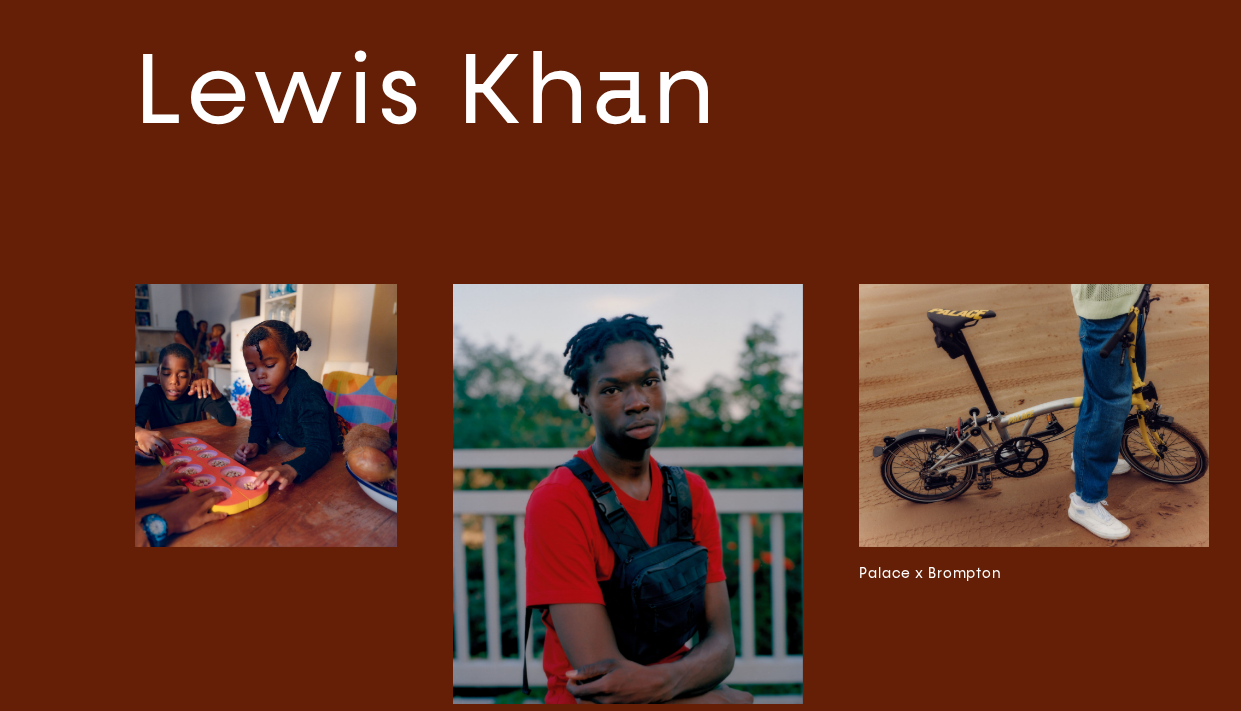 scroll, scrollTop: 5684, scrollLeft: 0, axis: vertical 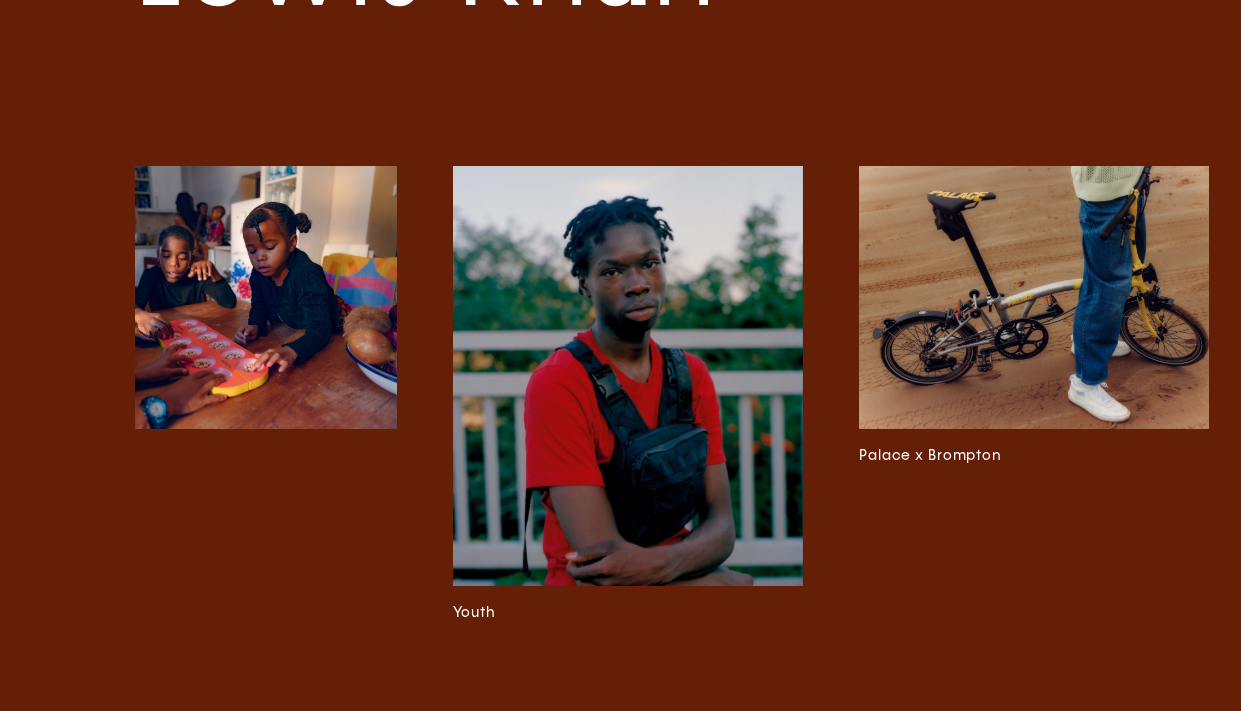 click at bounding box center [628, 376] 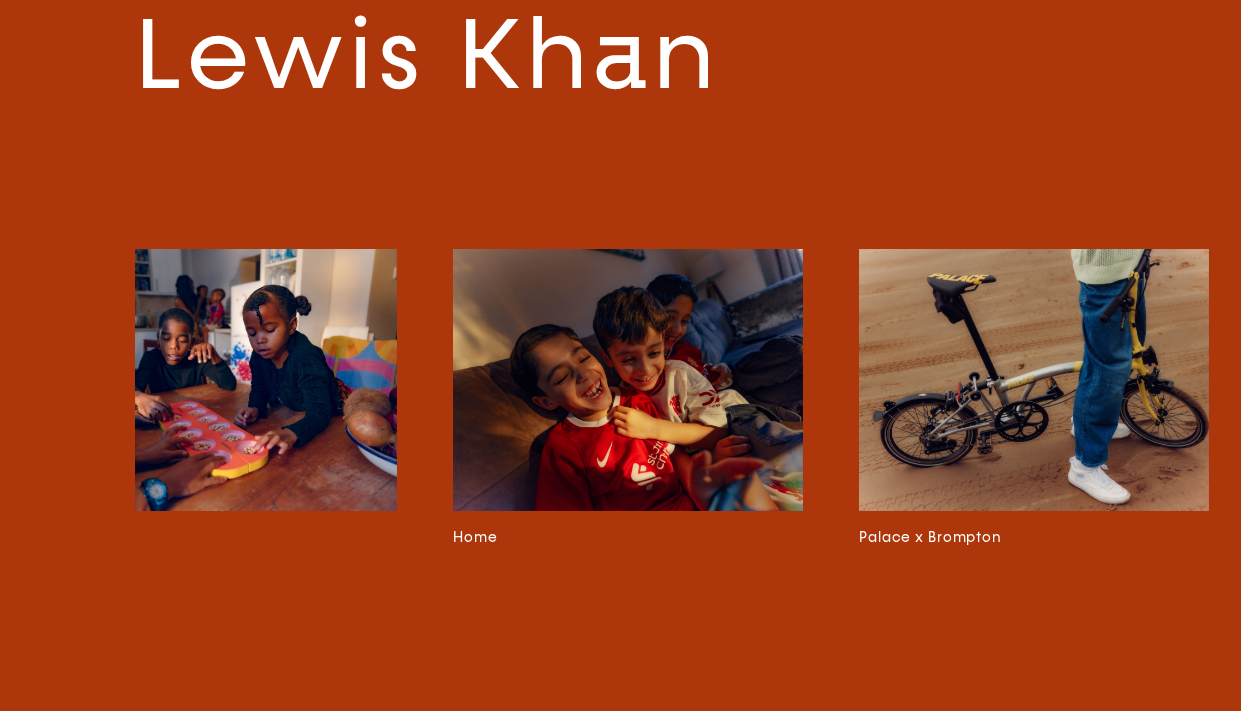 scroll, scrollTop: 11922, scrollLeft: 0, axis: vertical 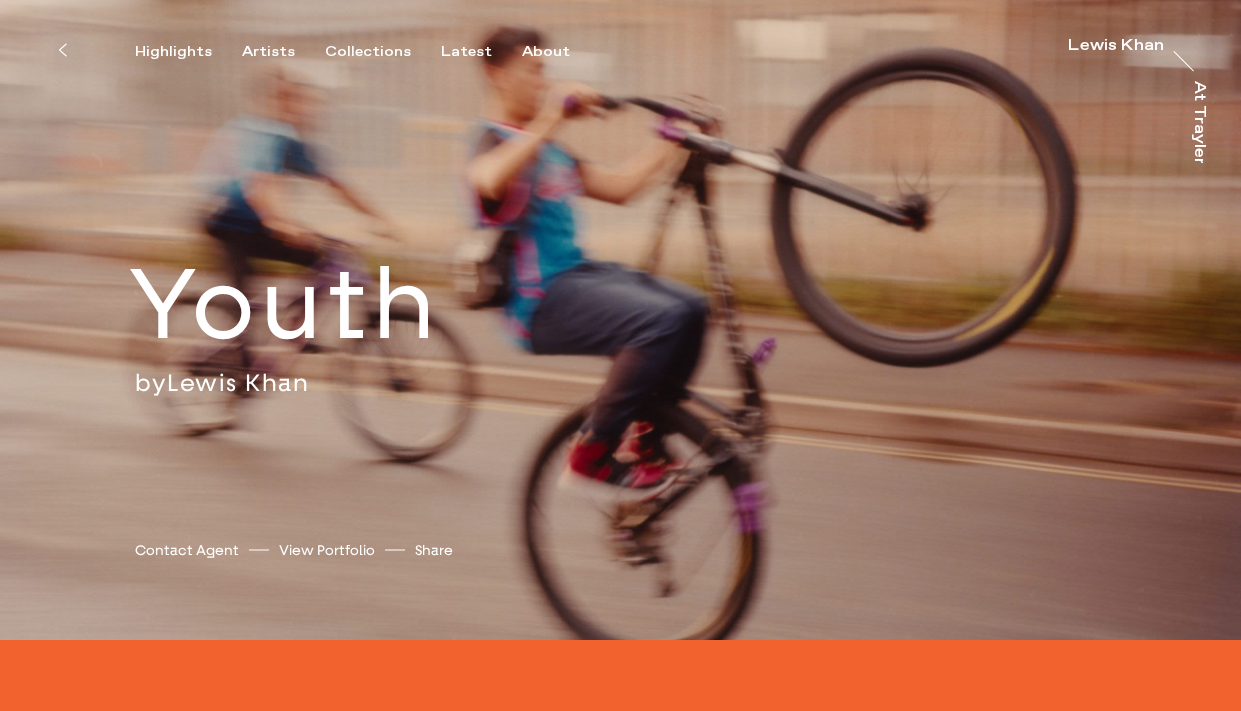 click on "Lewis Khan" at bounding box center (238, 382) 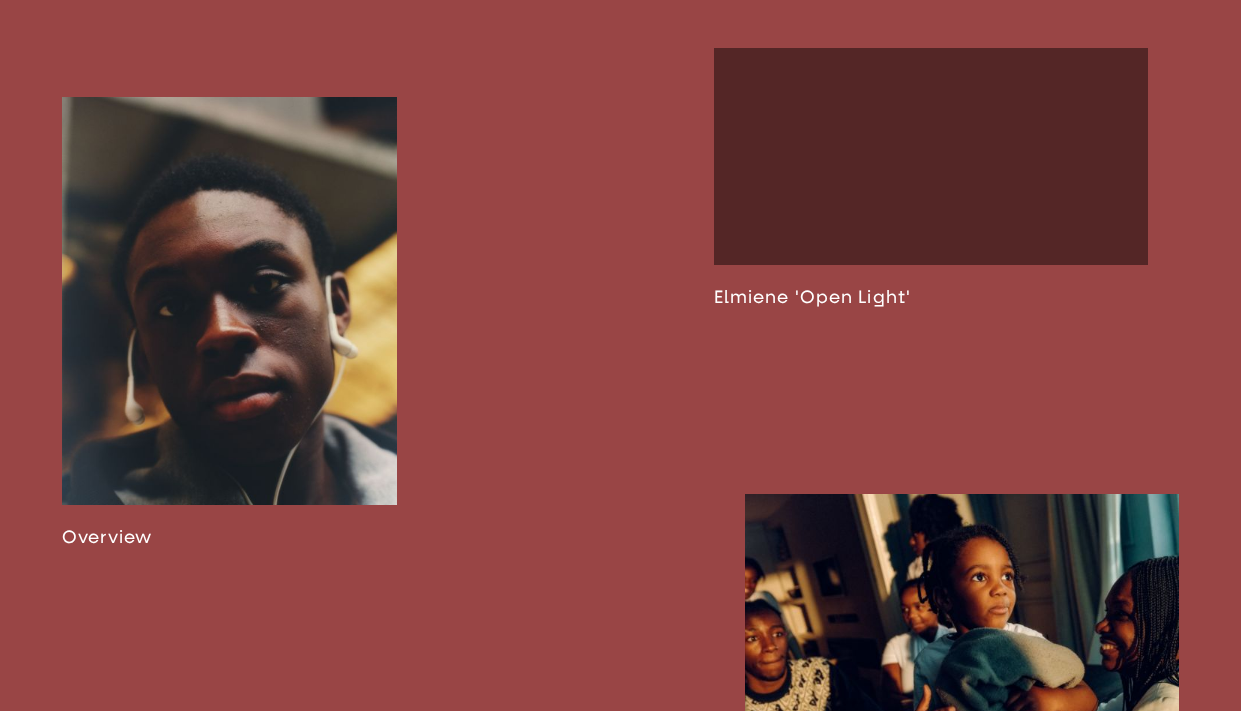 scroll, scrollTop: 1192, scrollLeft: 0, axis: vertical 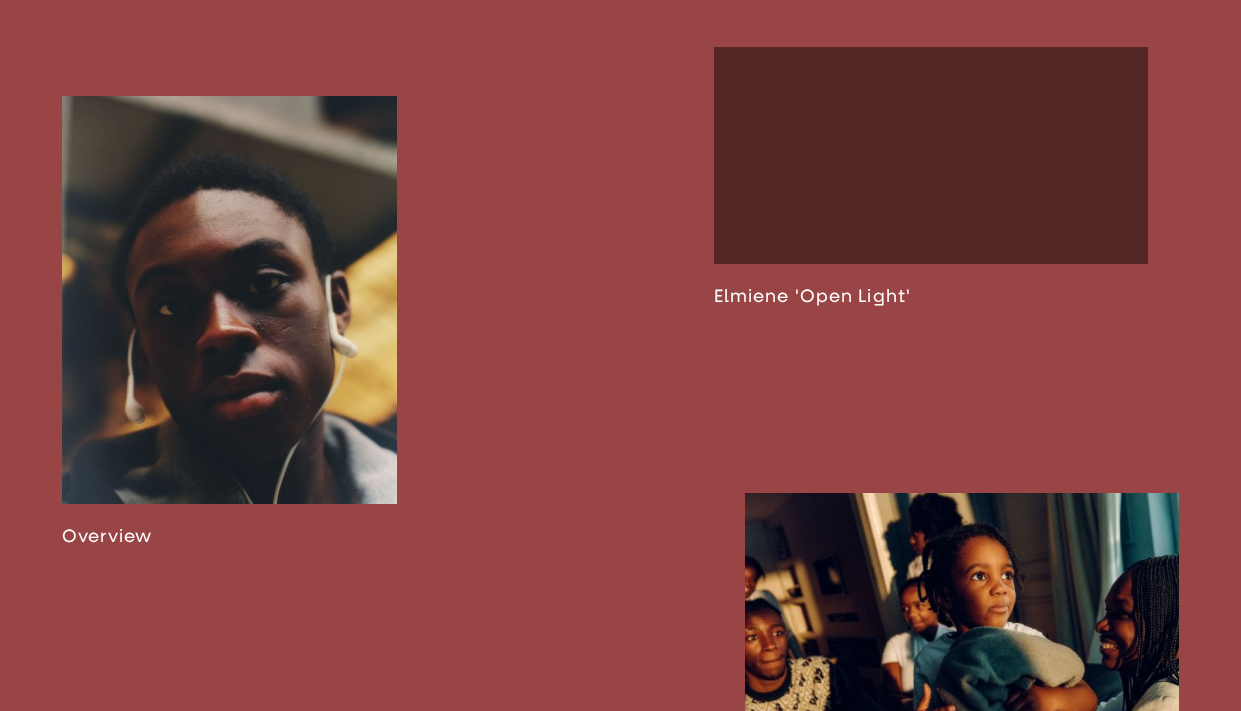 click at bounding box center [229, 321] 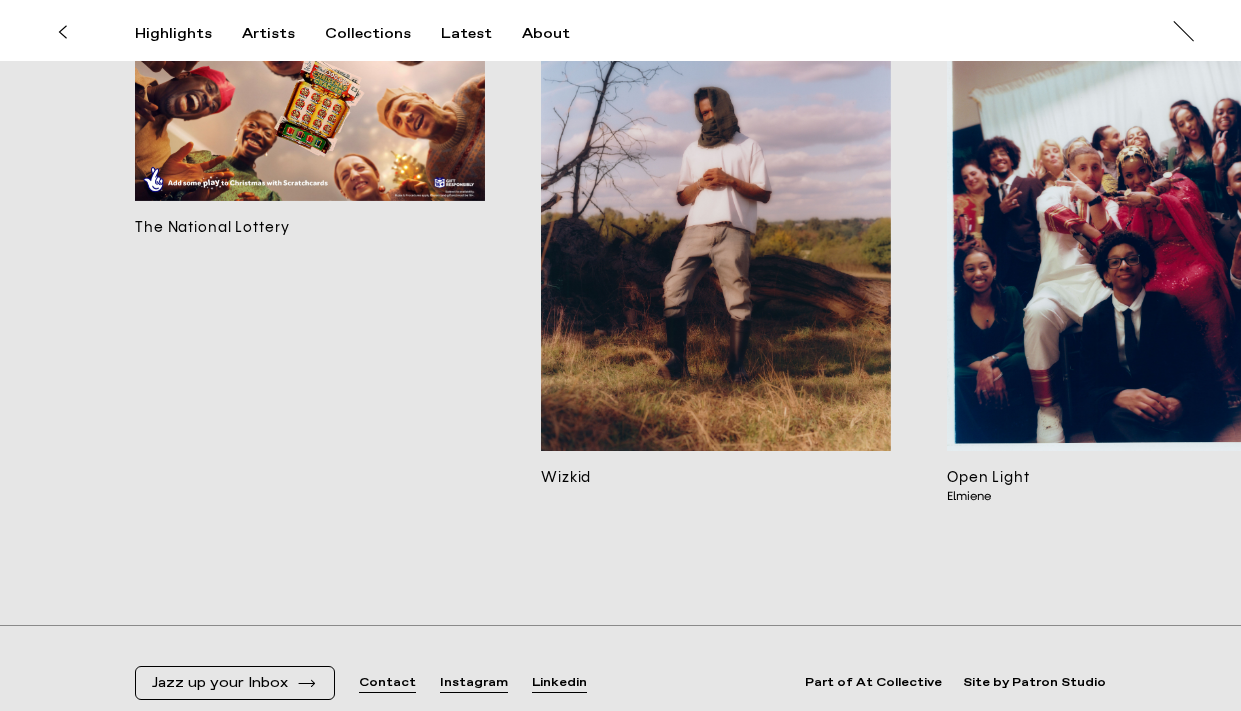 scroll, scrollTop: 14917, scrollLeft: 0, axis: vertical 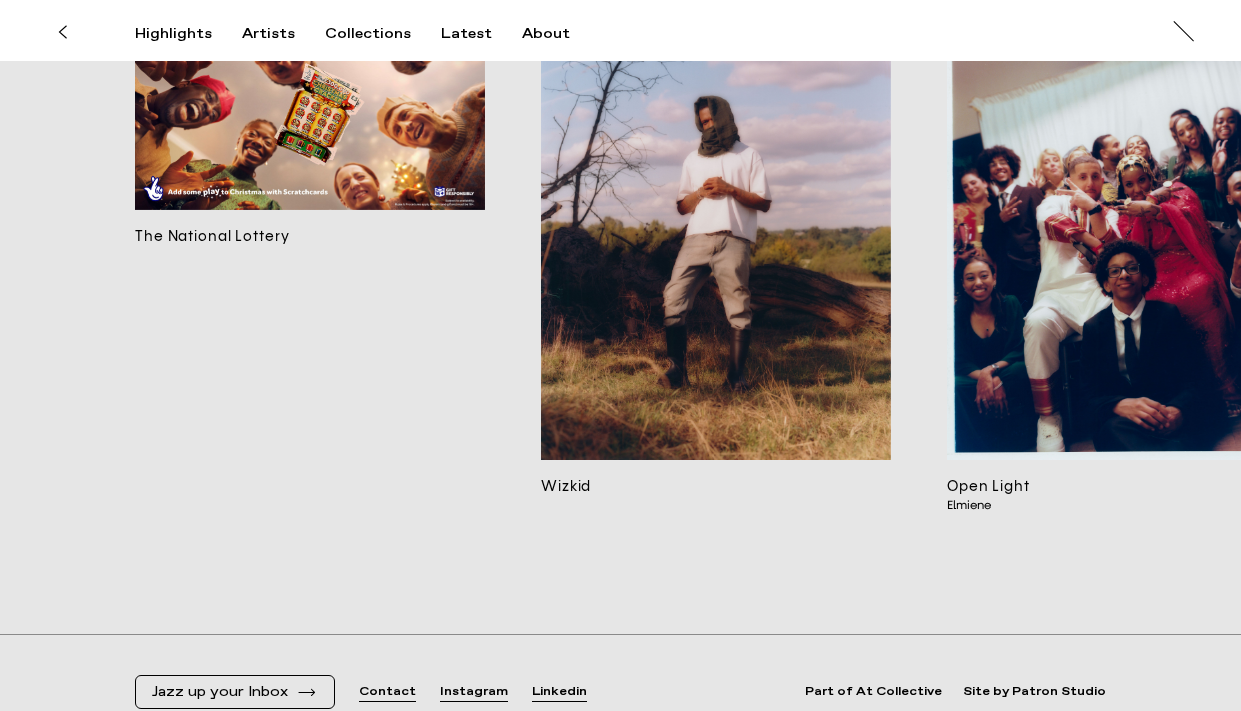 click at bounding box center (716, 248) 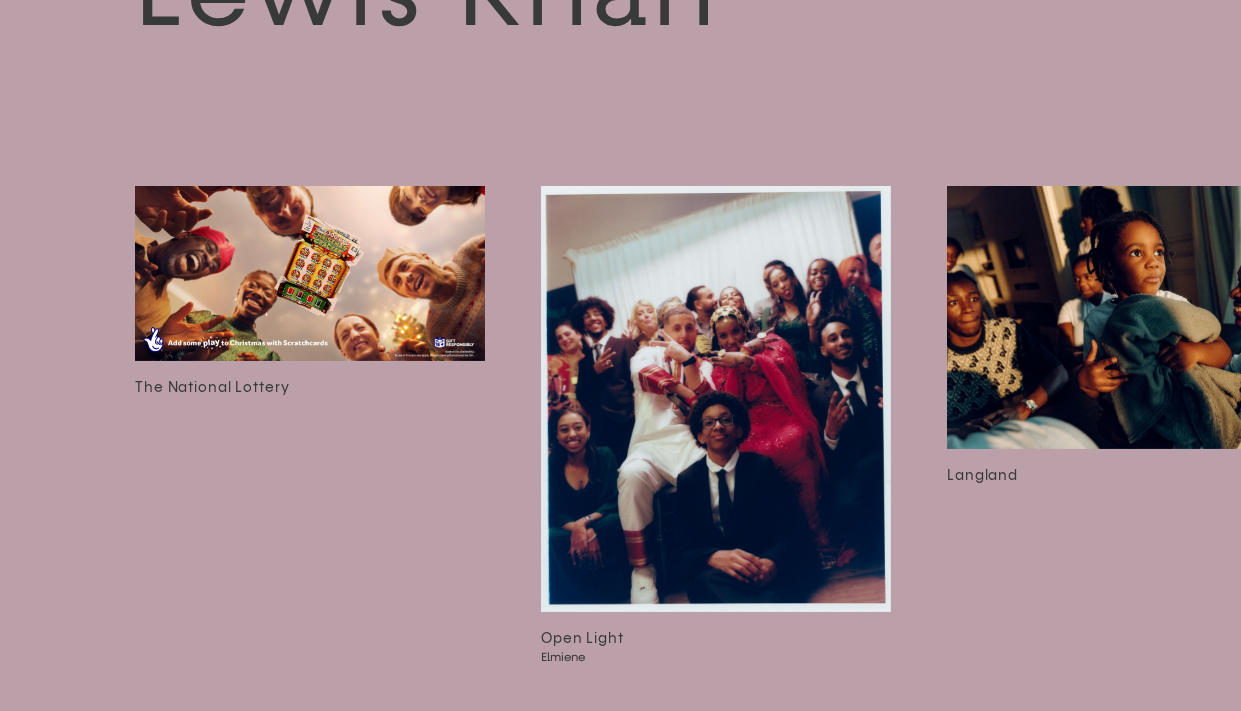 scroll, scrollTop: 3093, scrollLeft: 0, axis: vertical 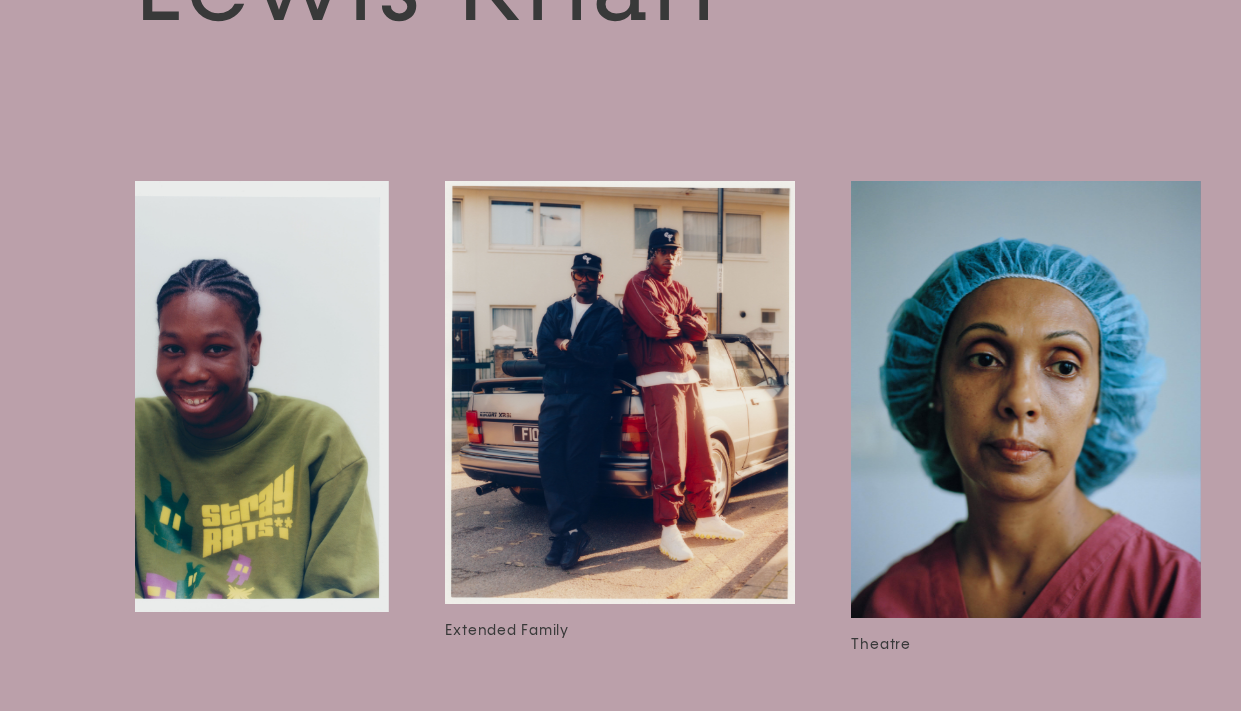 click at bounding box center [620, 392] 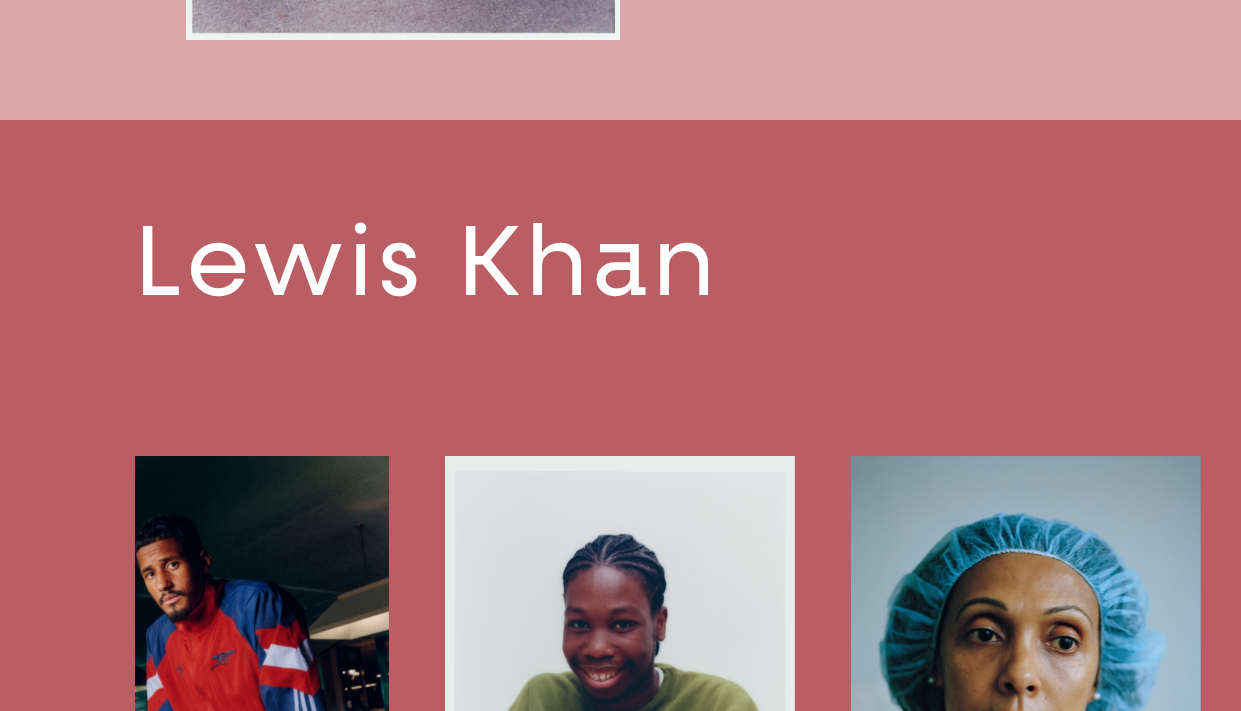scroll, scrollTop: 3601, scrollLeft: 0, axis: vertical 